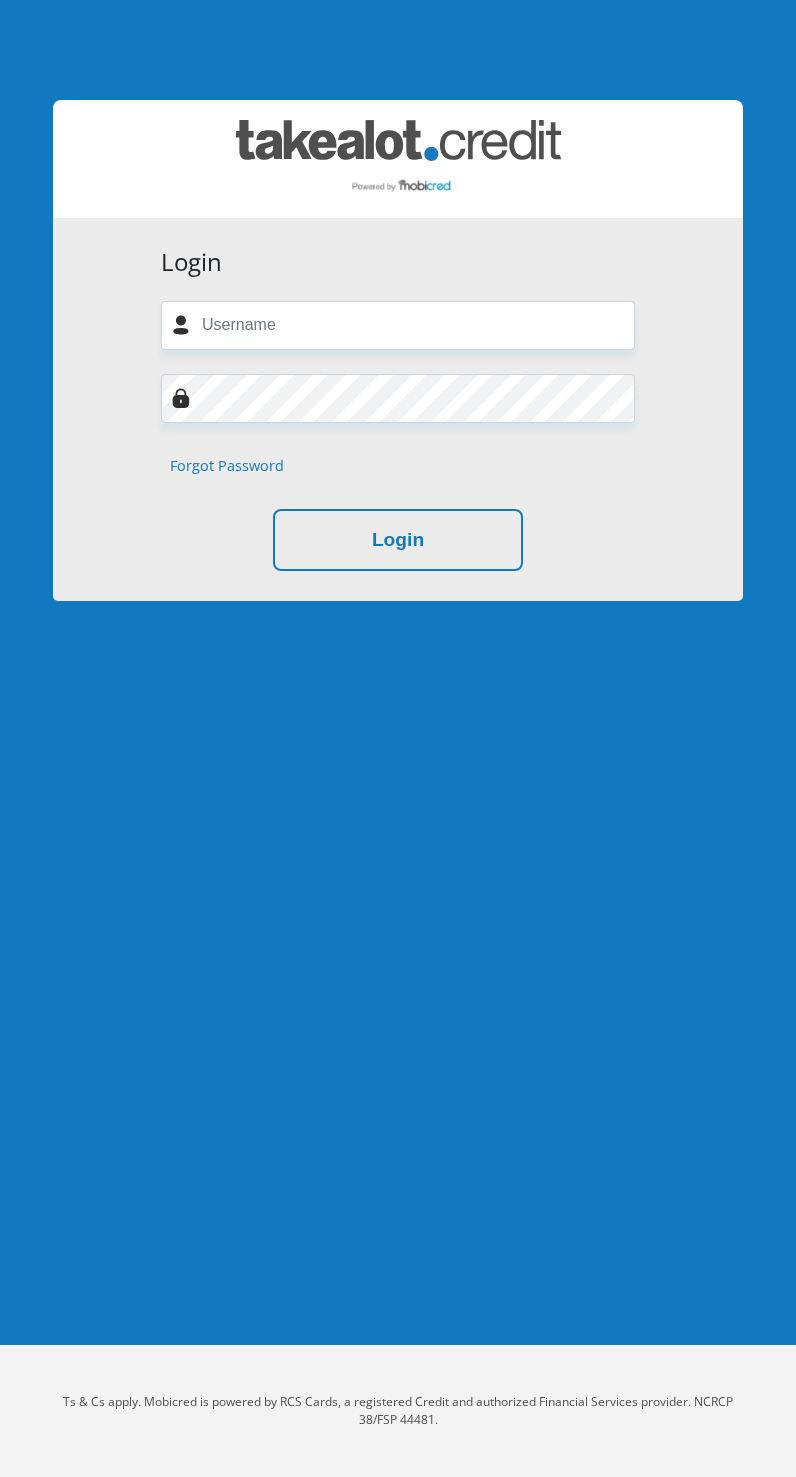 scroll, scrollTop: 0, scrollLeft: 0, axis: both 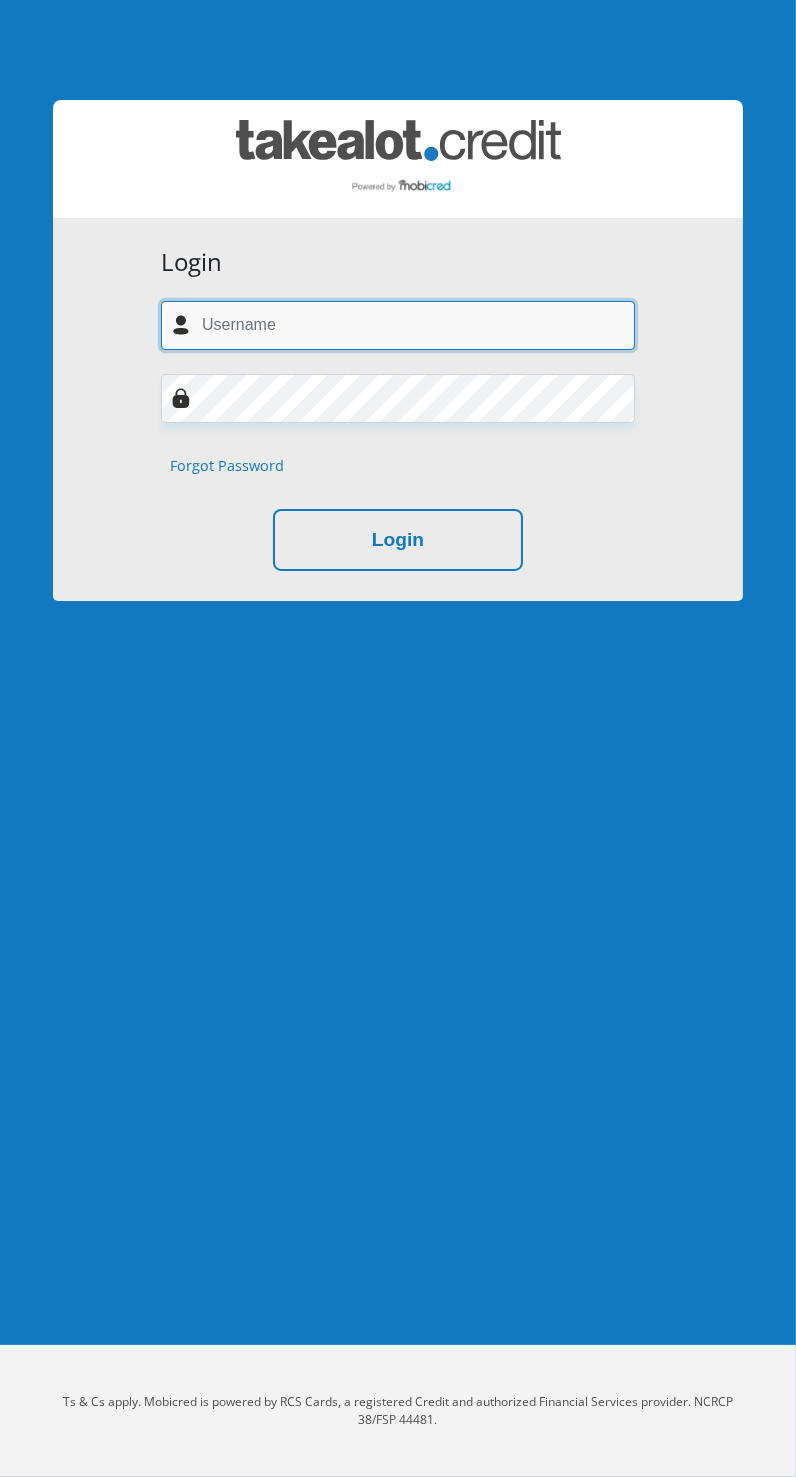 click at bounding box center [398, 325] 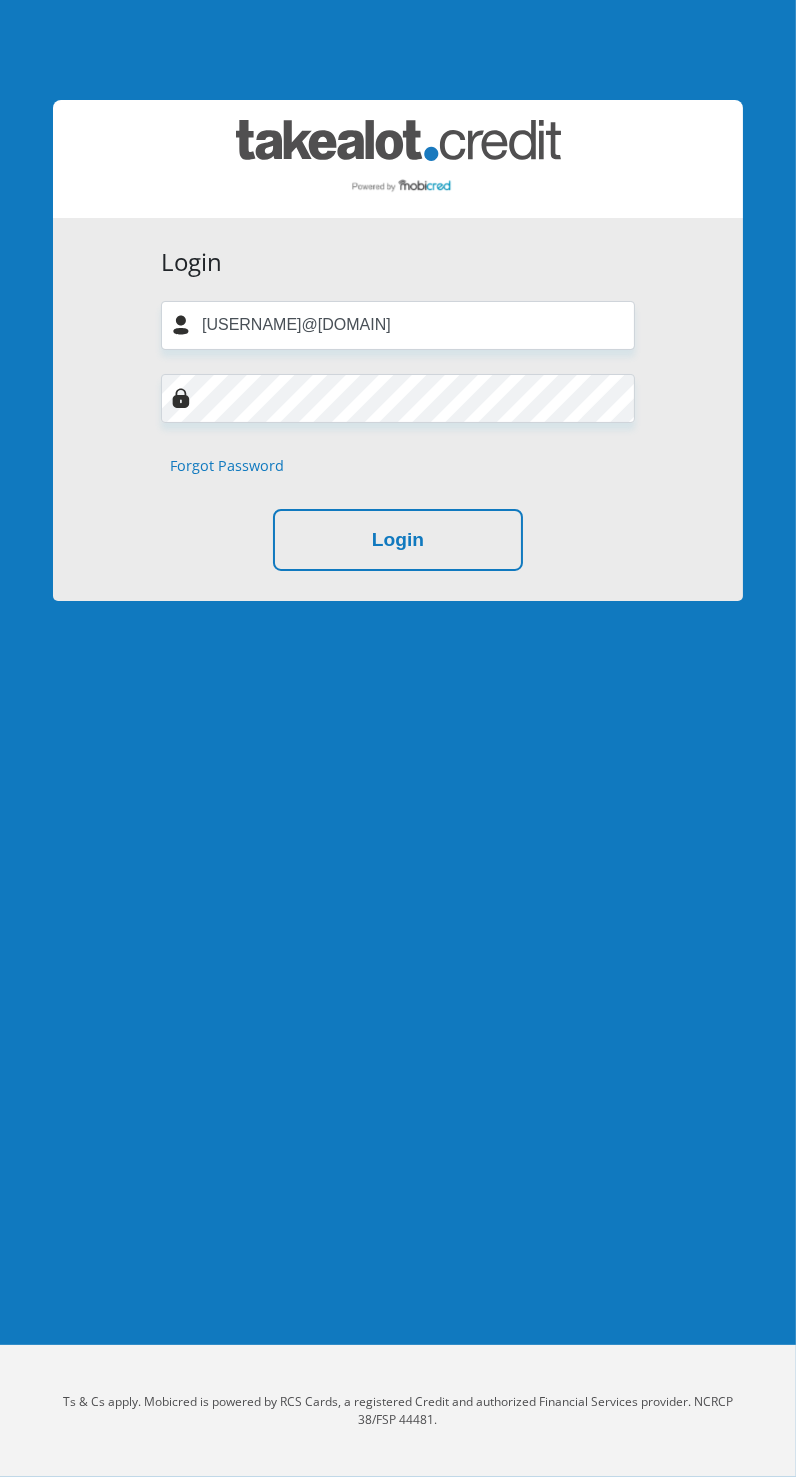 click on "Login" at bounding box center (398, 540) 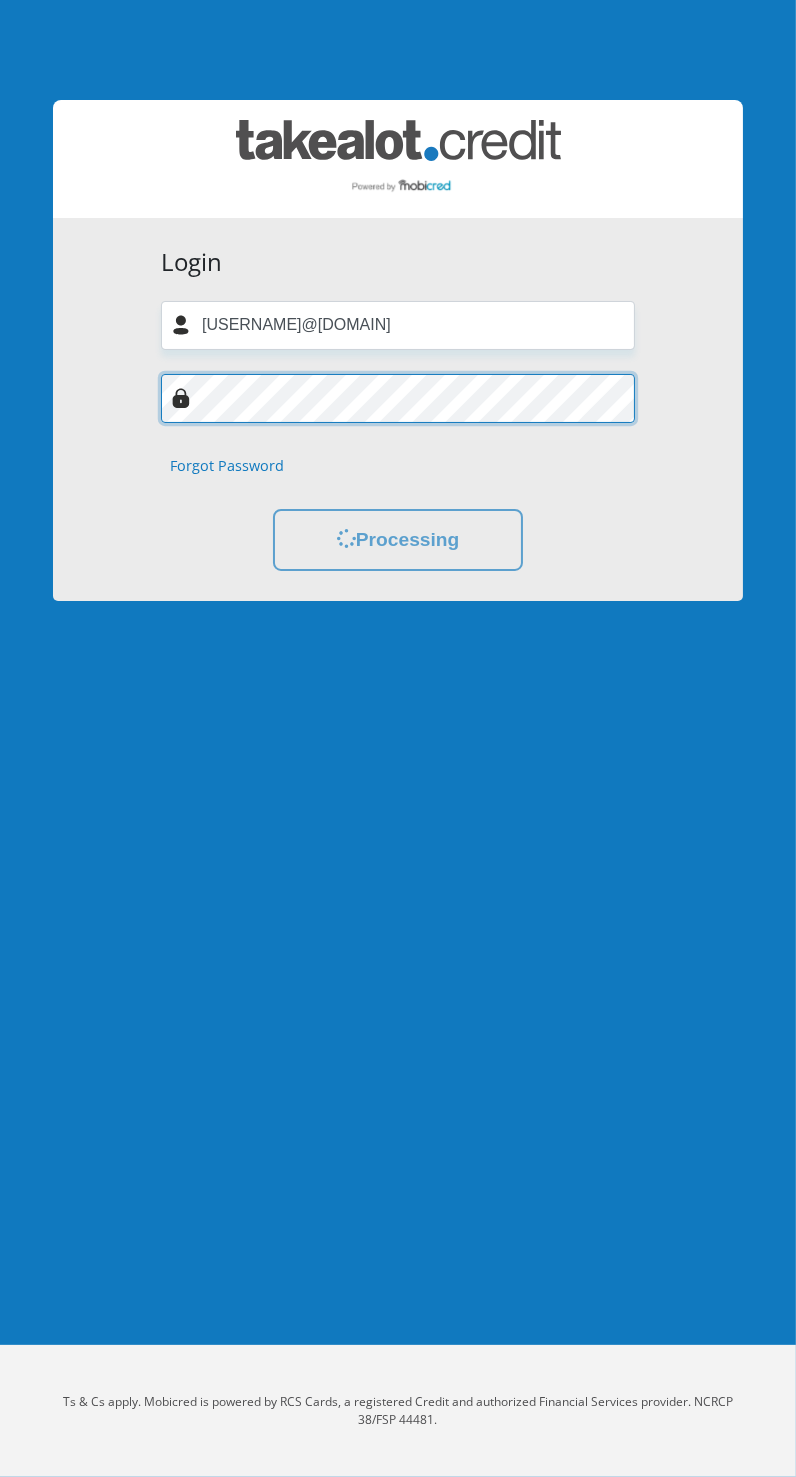 scroll, scrollTop: 0, scrollLeft: 0, axis: both 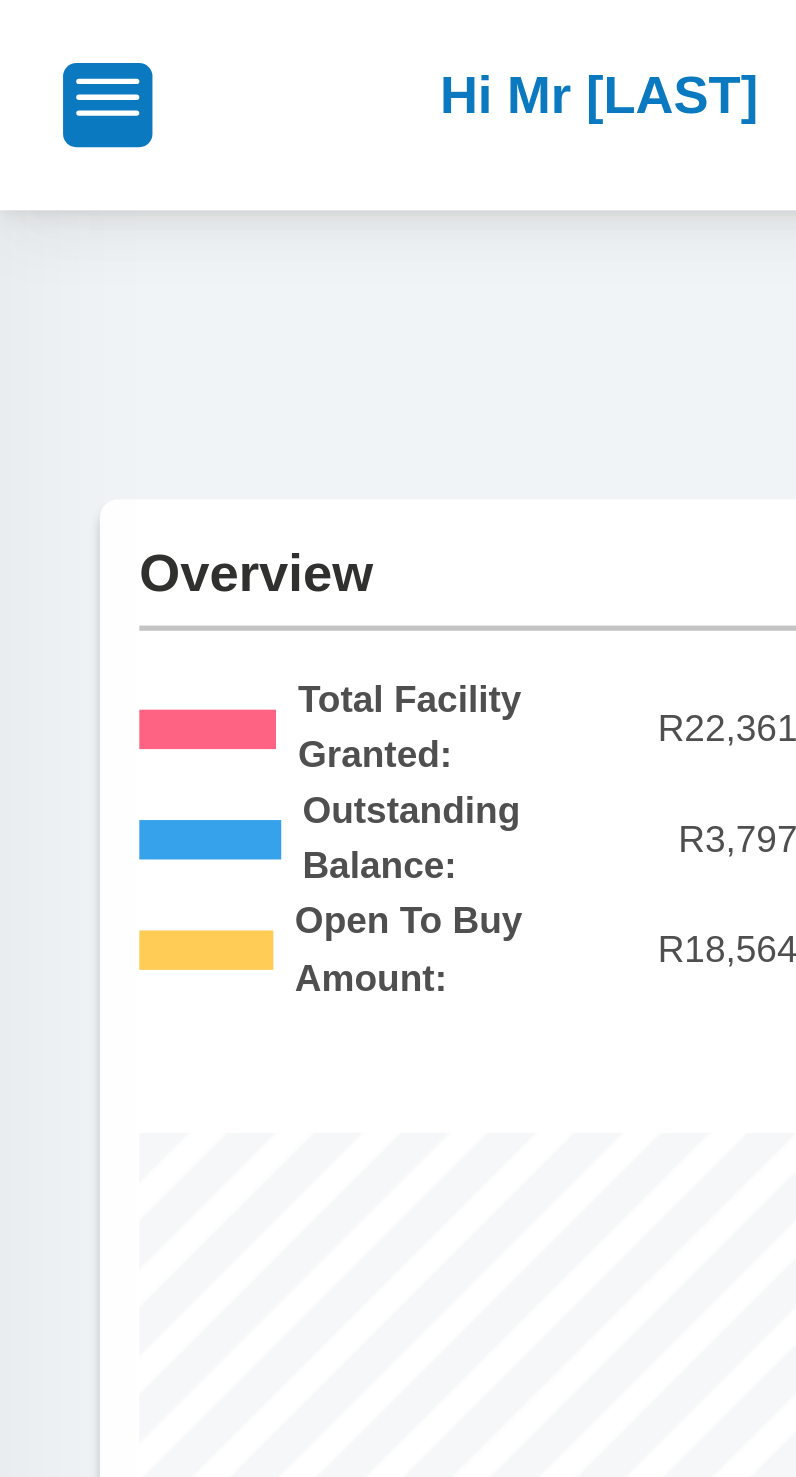 click at bounding box center (41, 31) 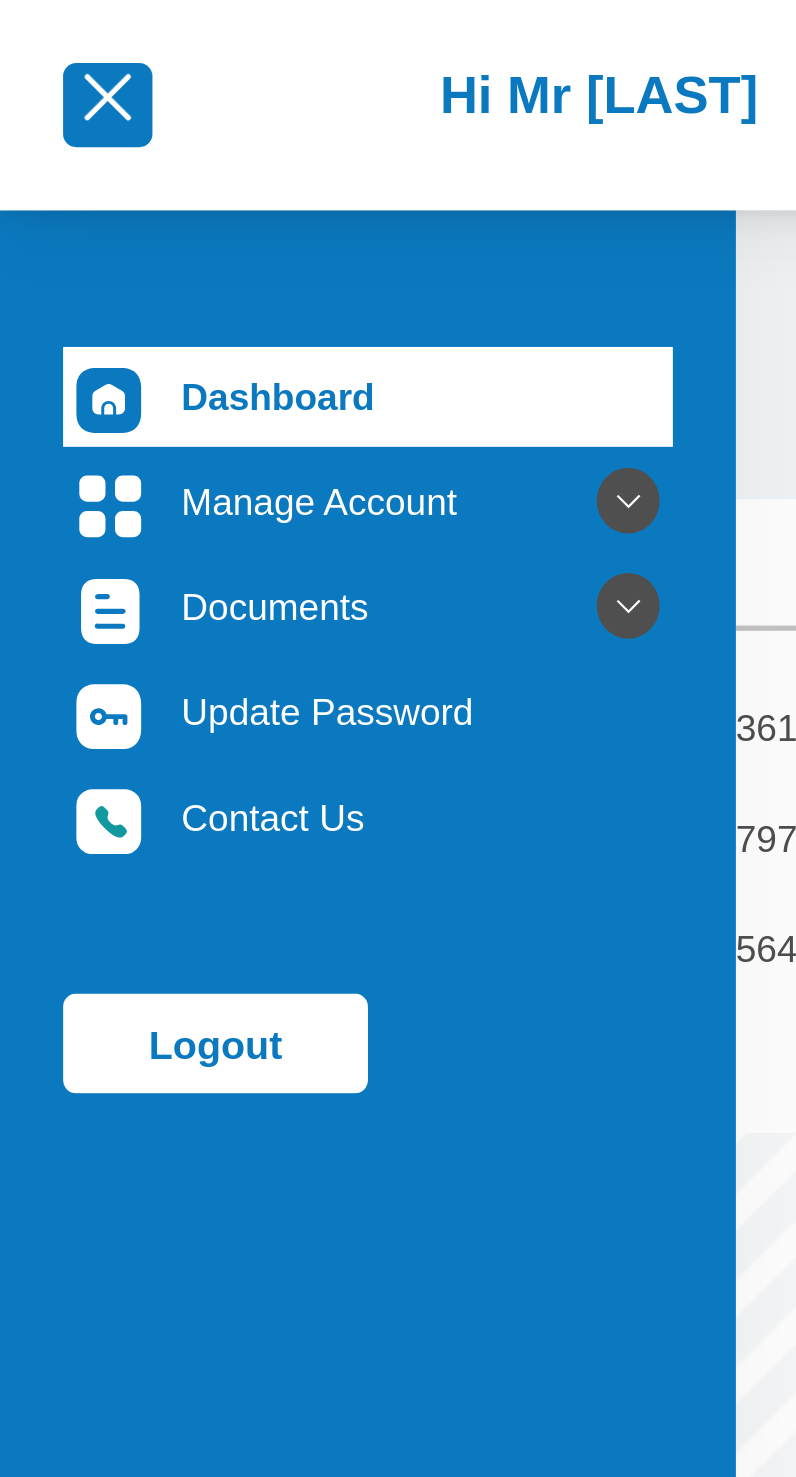 click at bounding box center (239, 191) 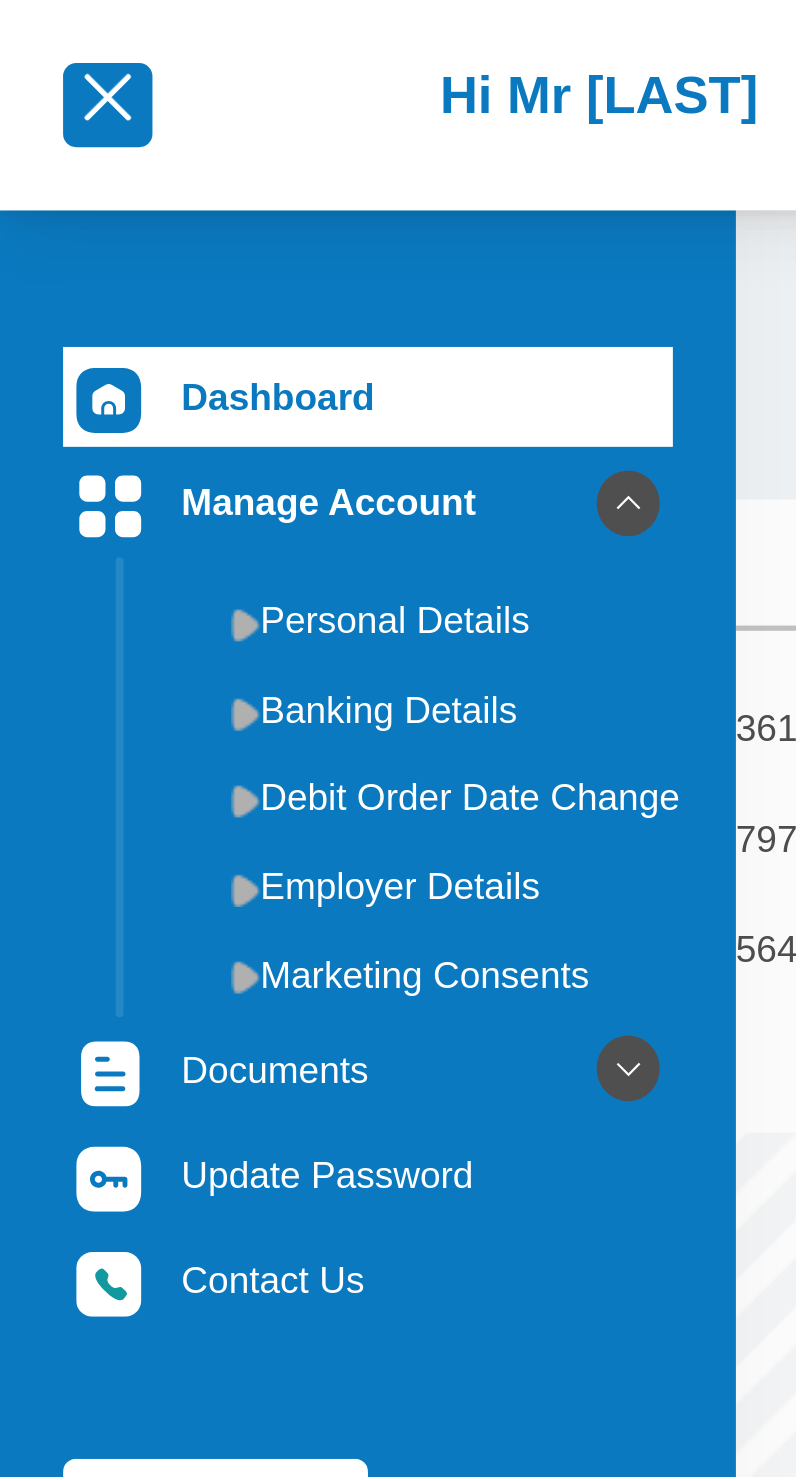 click at bounding box center (239, 407) 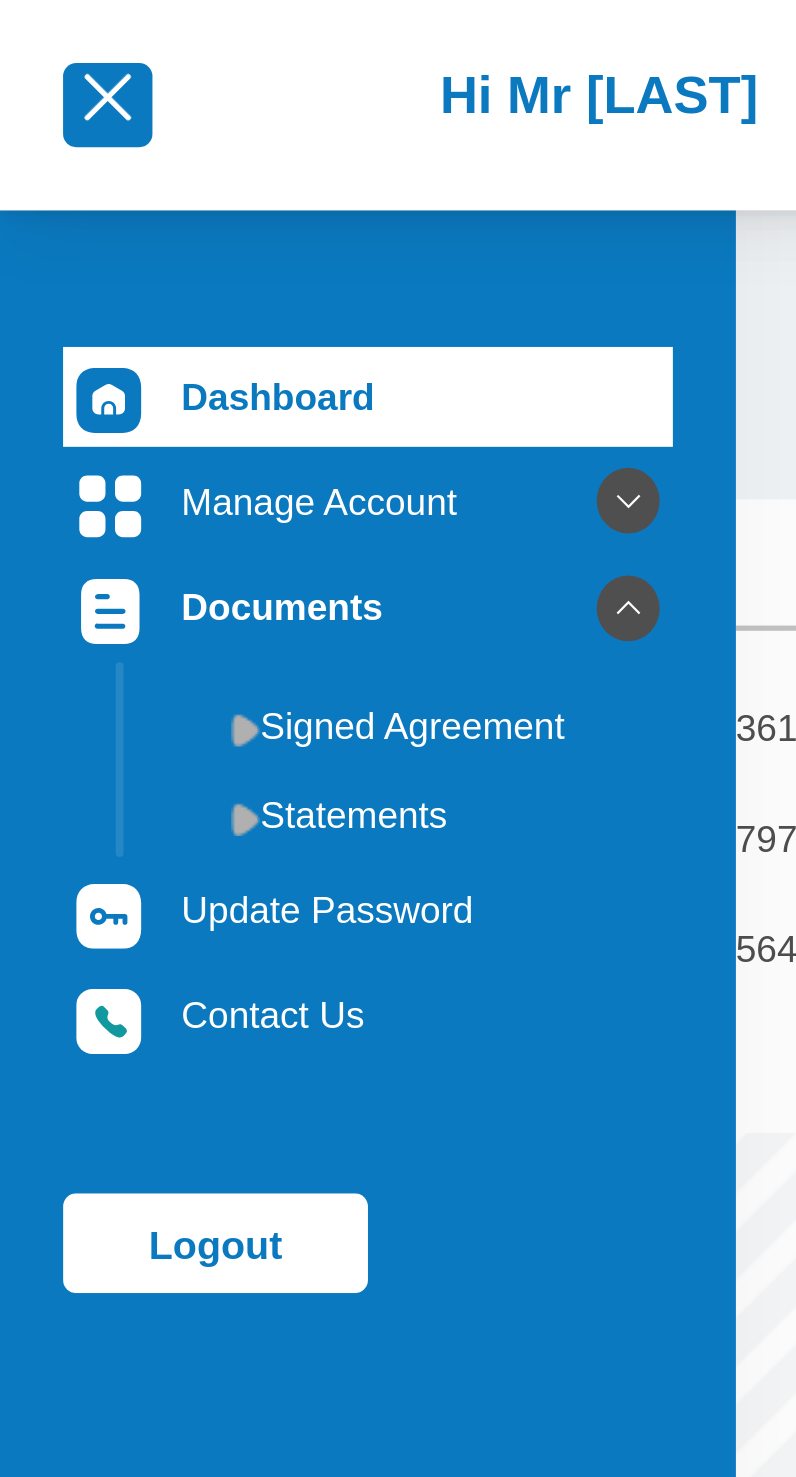 click at bounding box center (41, 37) 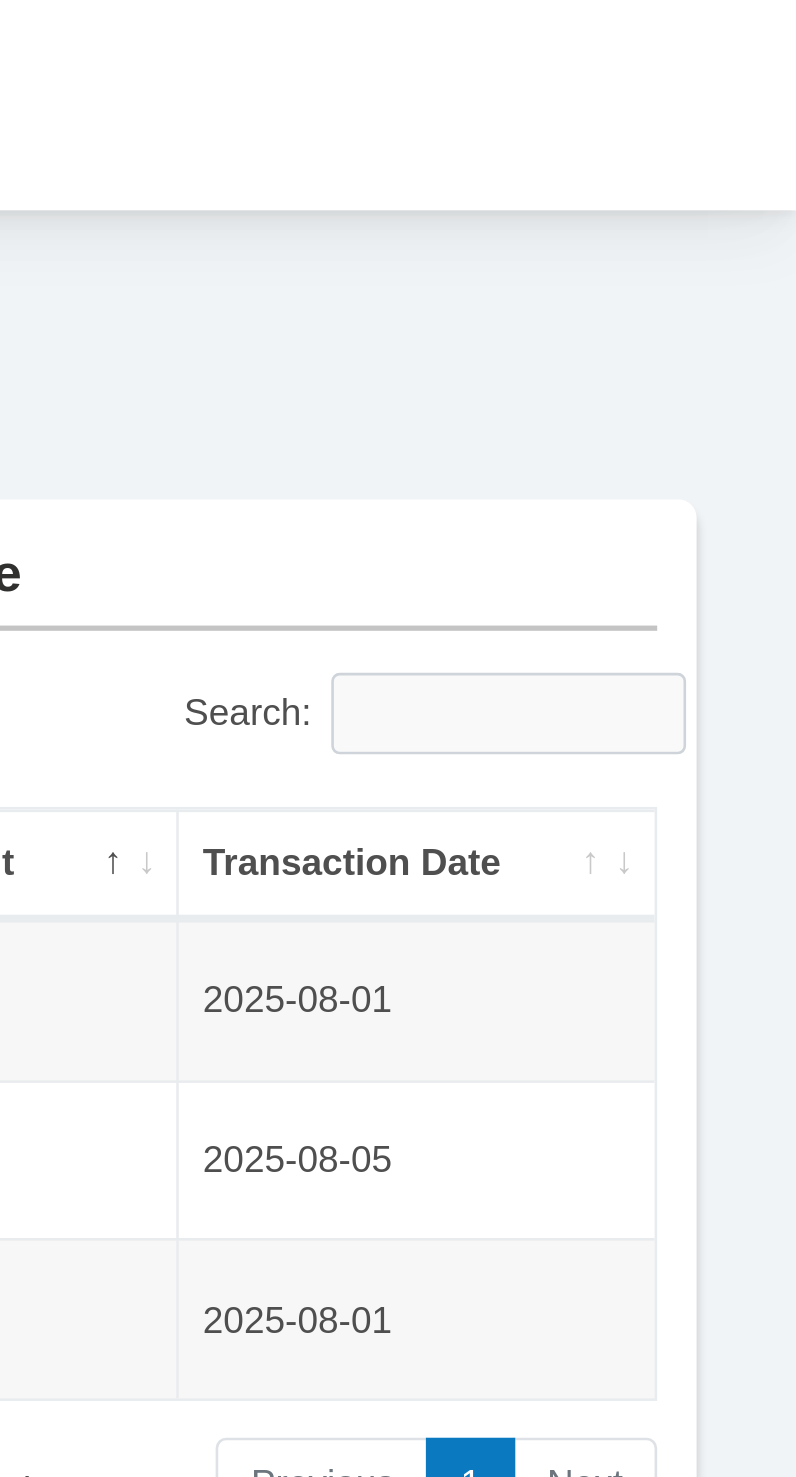 scroll, scrollTop: 0, scrollLeft: 0, axis: both 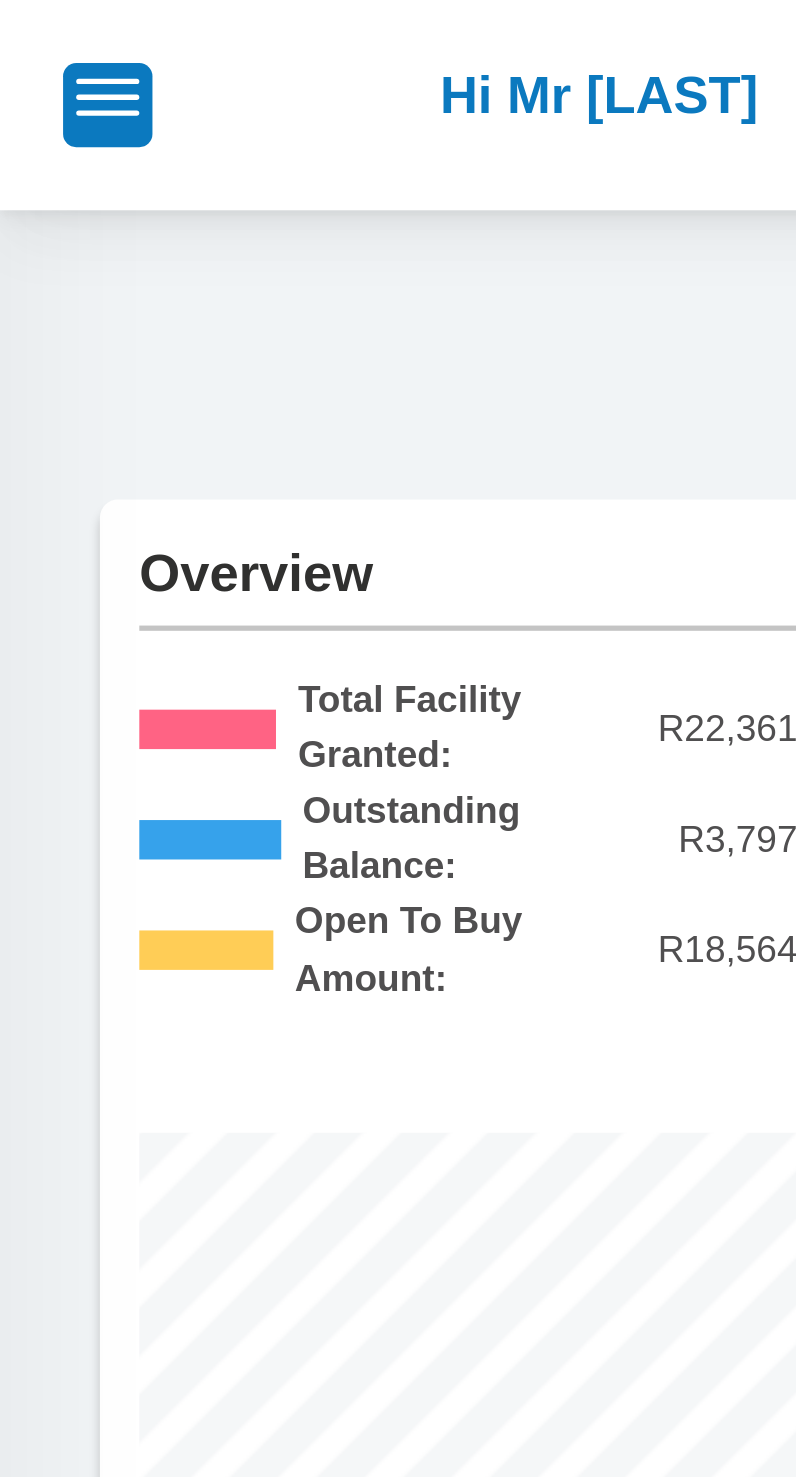click at bounding box center [41, 37] 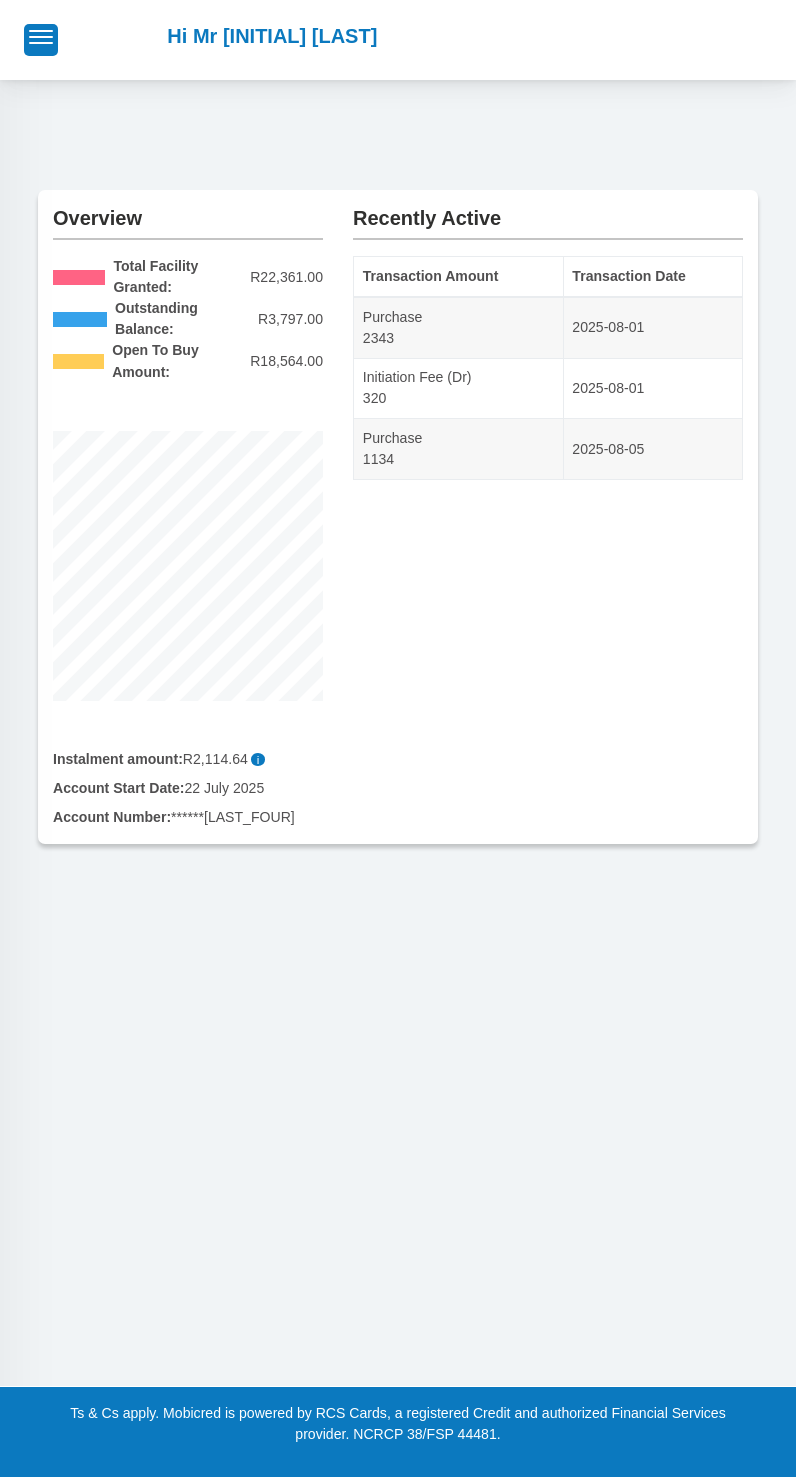 scroll, scrollTop: 0, scrollLeft: 0, axis: both 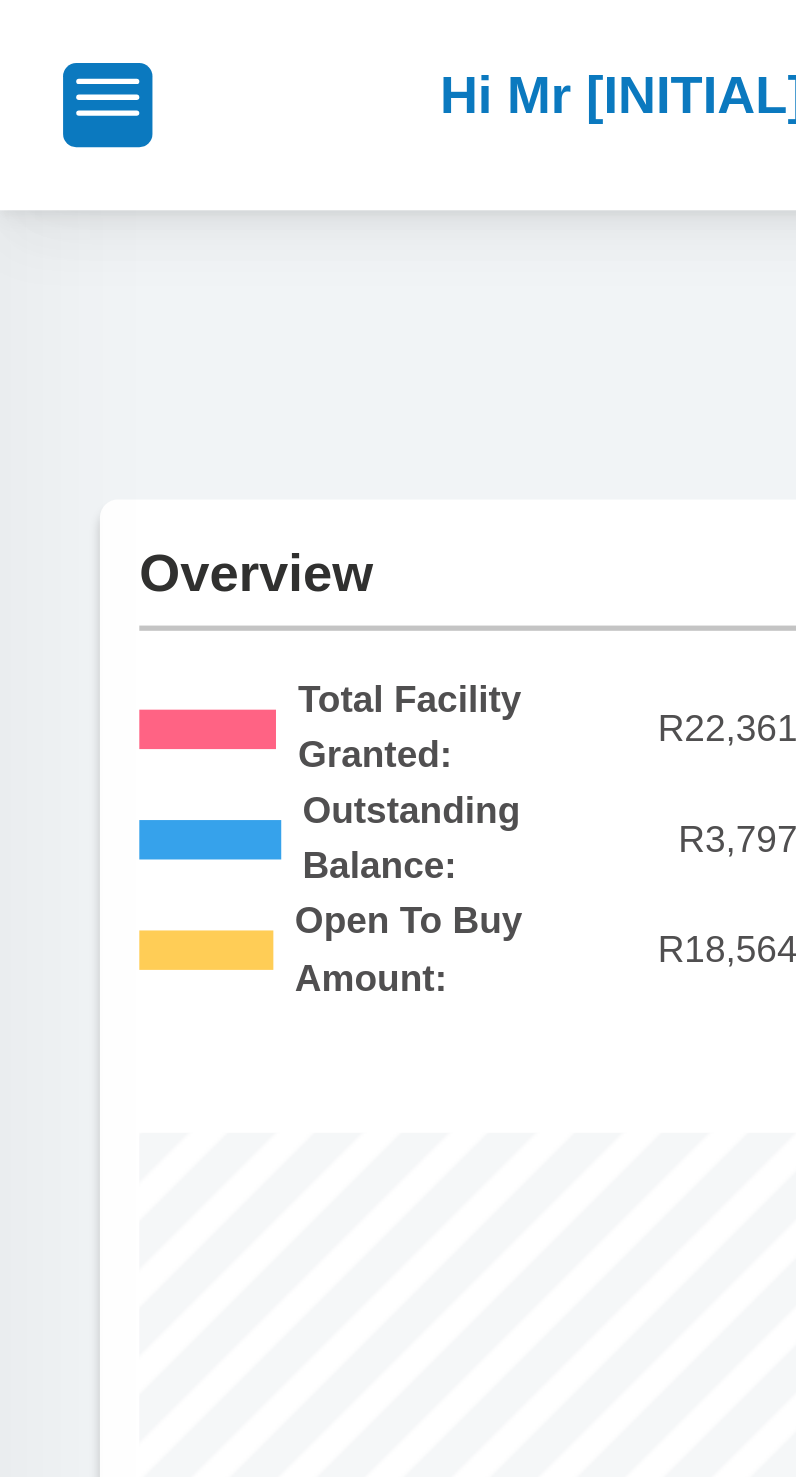 click at bounding box center [41, 31] 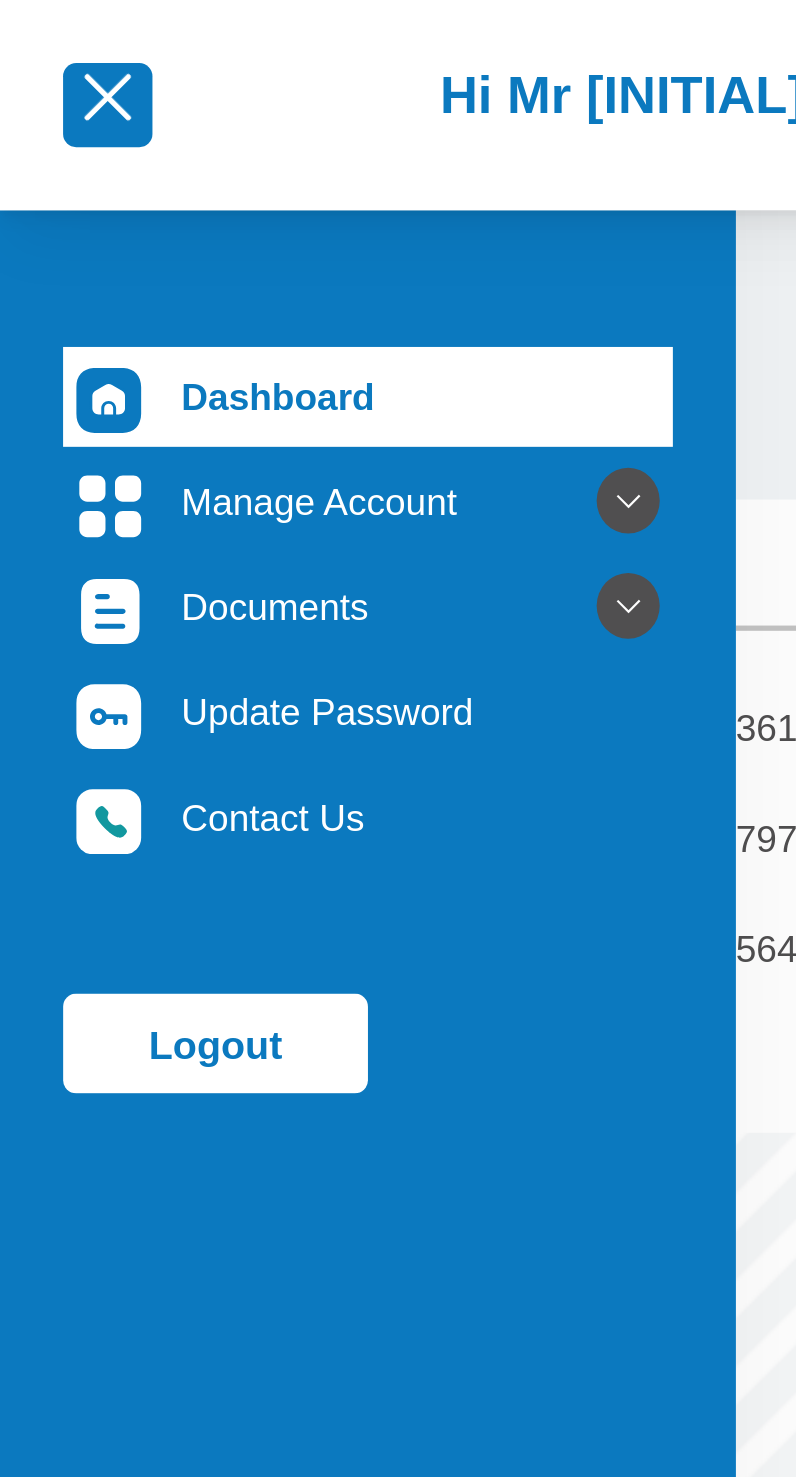click on "Logout" at bounding box center [82, 397] 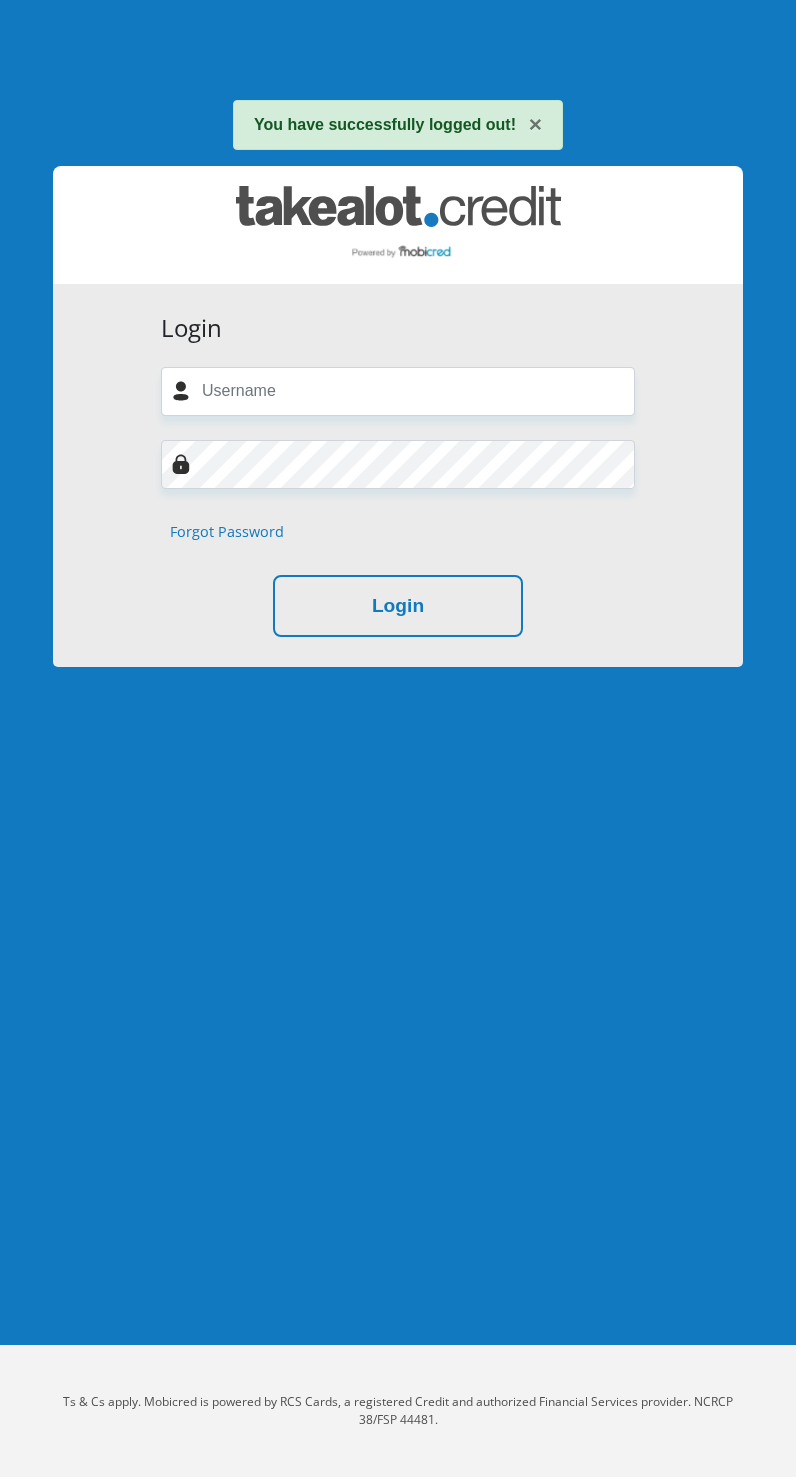 scroll, scrollTop: 0, scrollLeft: 0, axis: both 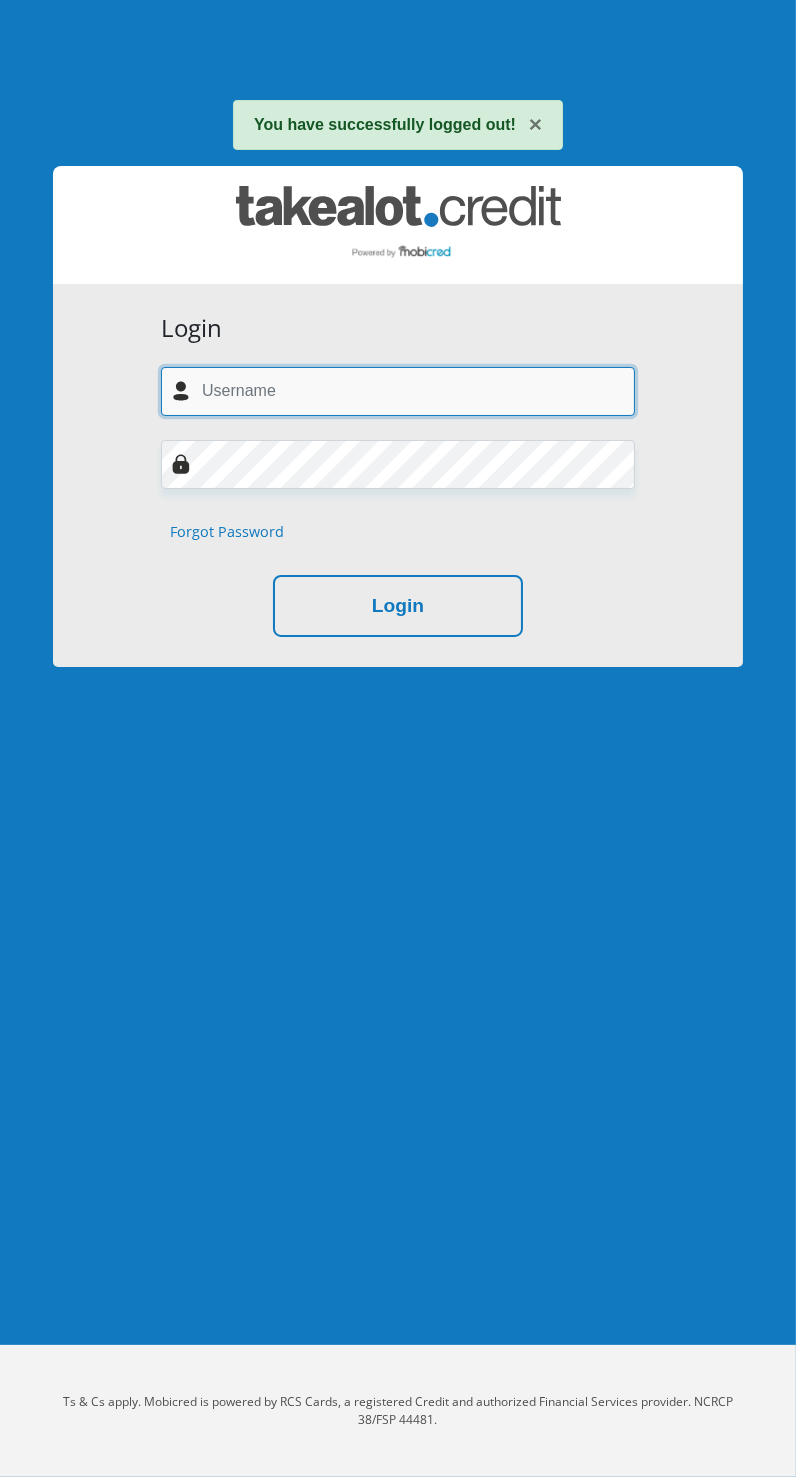 click at bounding box center (398, 391) 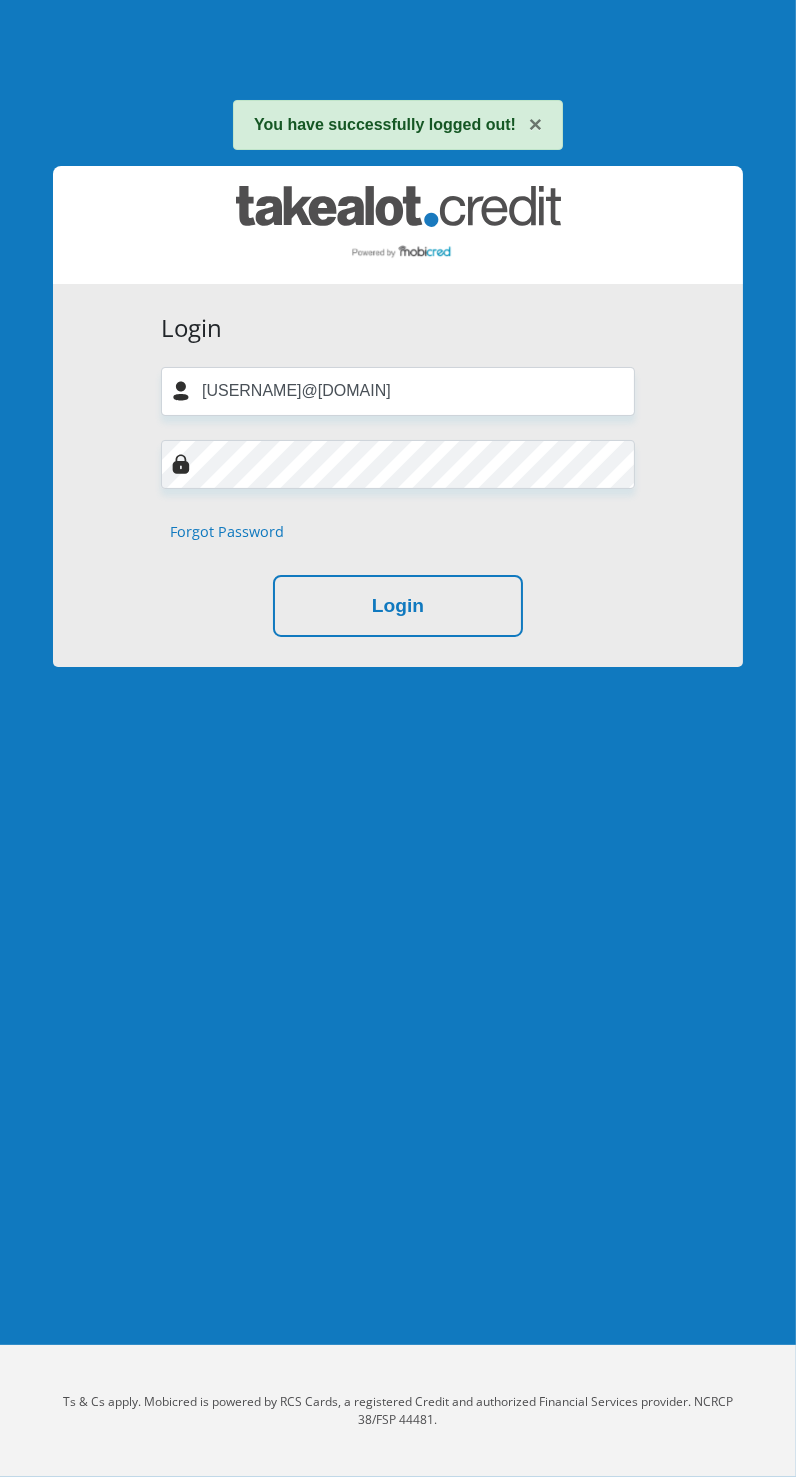 click on "Login" at bounding box center (398, 606) 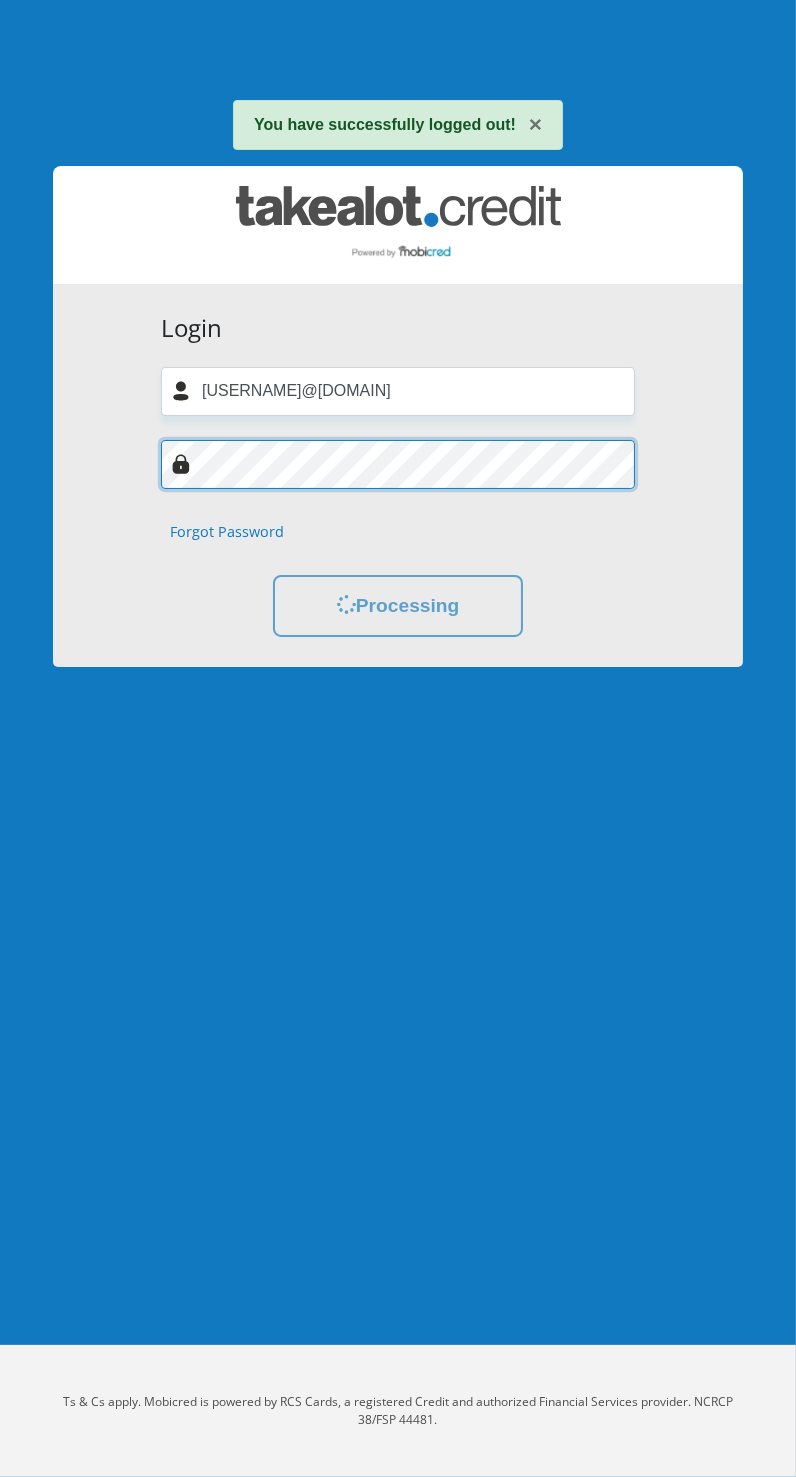 scroll, scrollTop: 0, scrollLeft: 0, axis: both 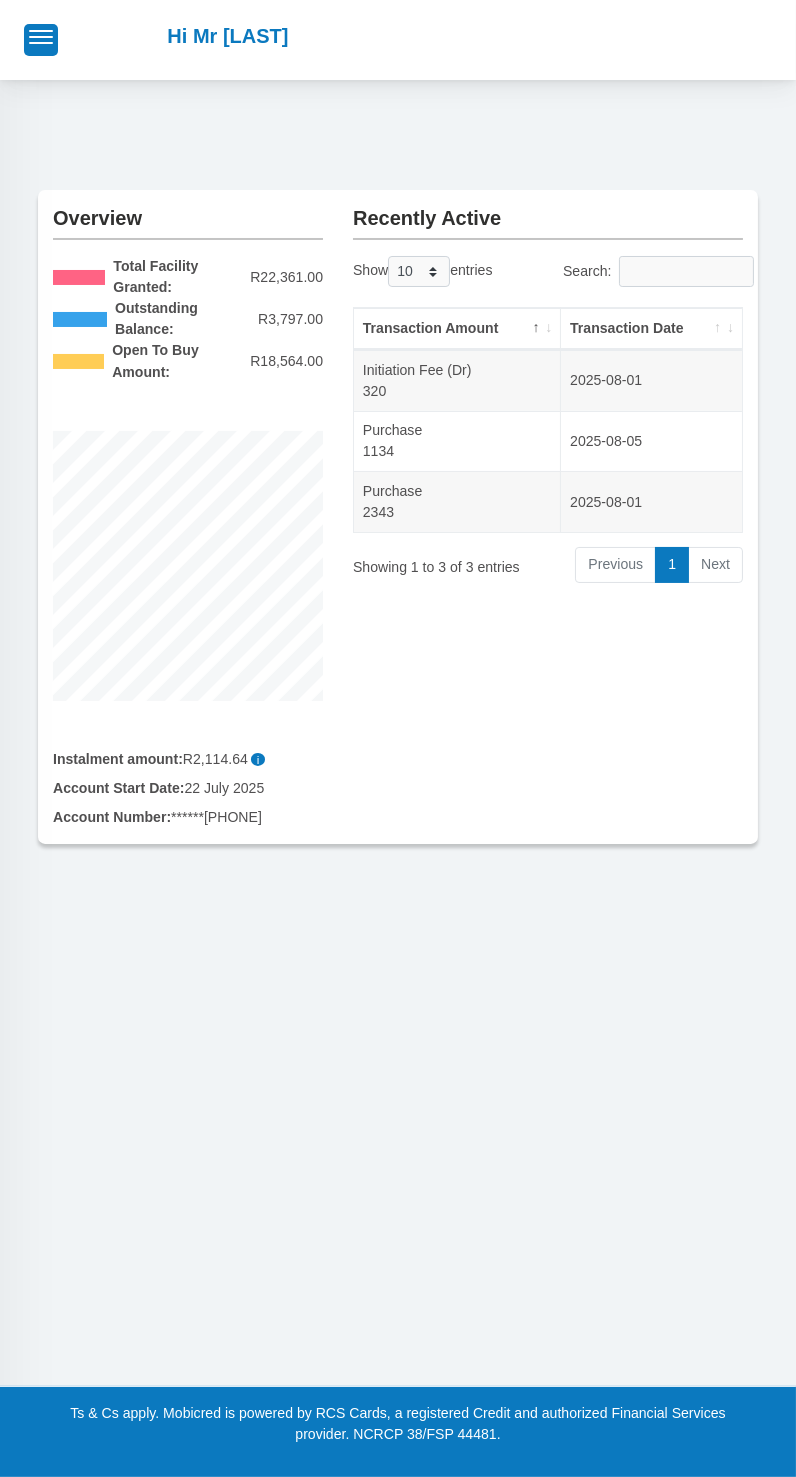 click at bounding box center (41, 31) 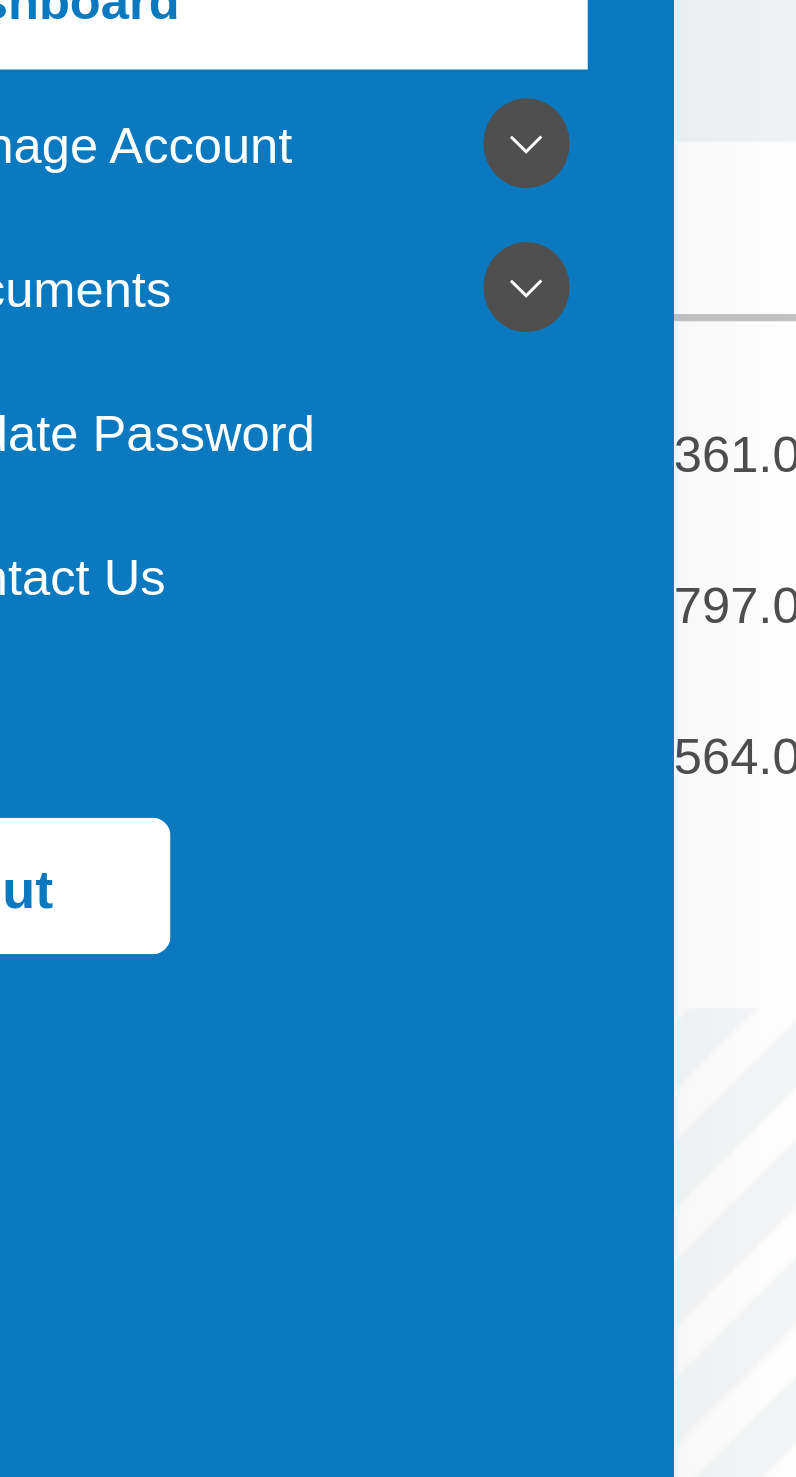 scroll, scrollTop: 0, scrollLeft: 0, axis: both 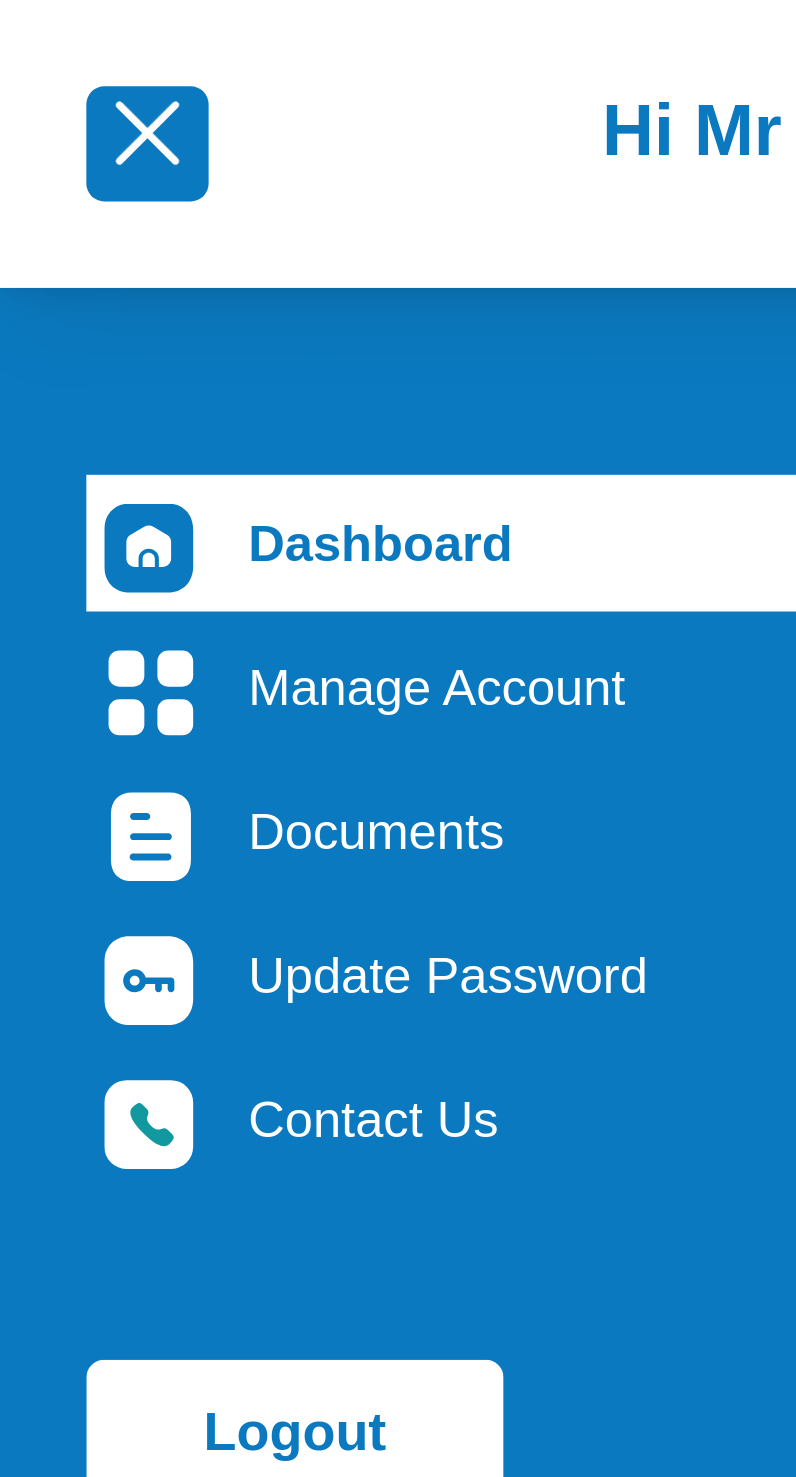 click on "Manage Account" at bounding box center [140, 191] 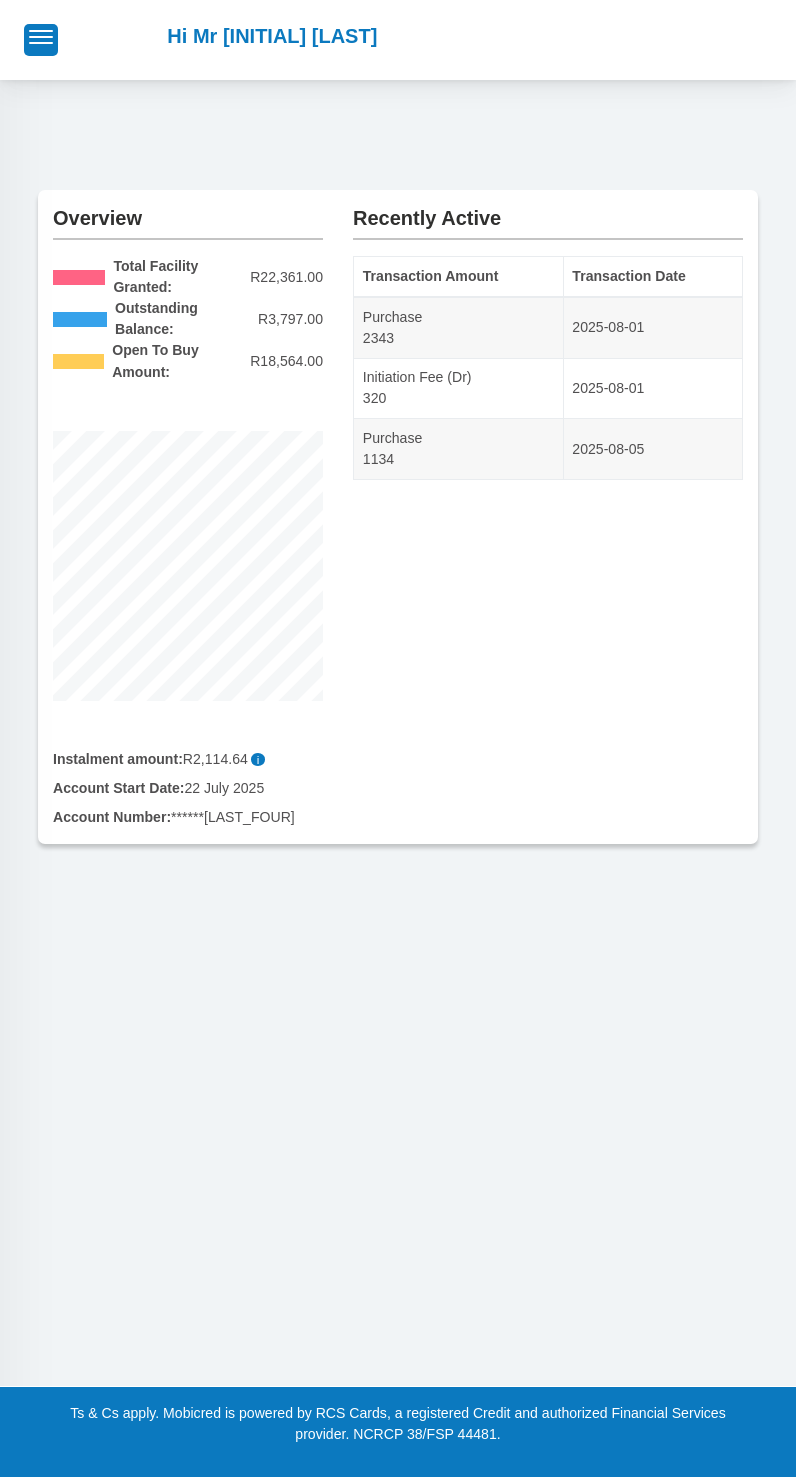 scroll, scrollTop: 0, scrollLeft: 0, axis: both 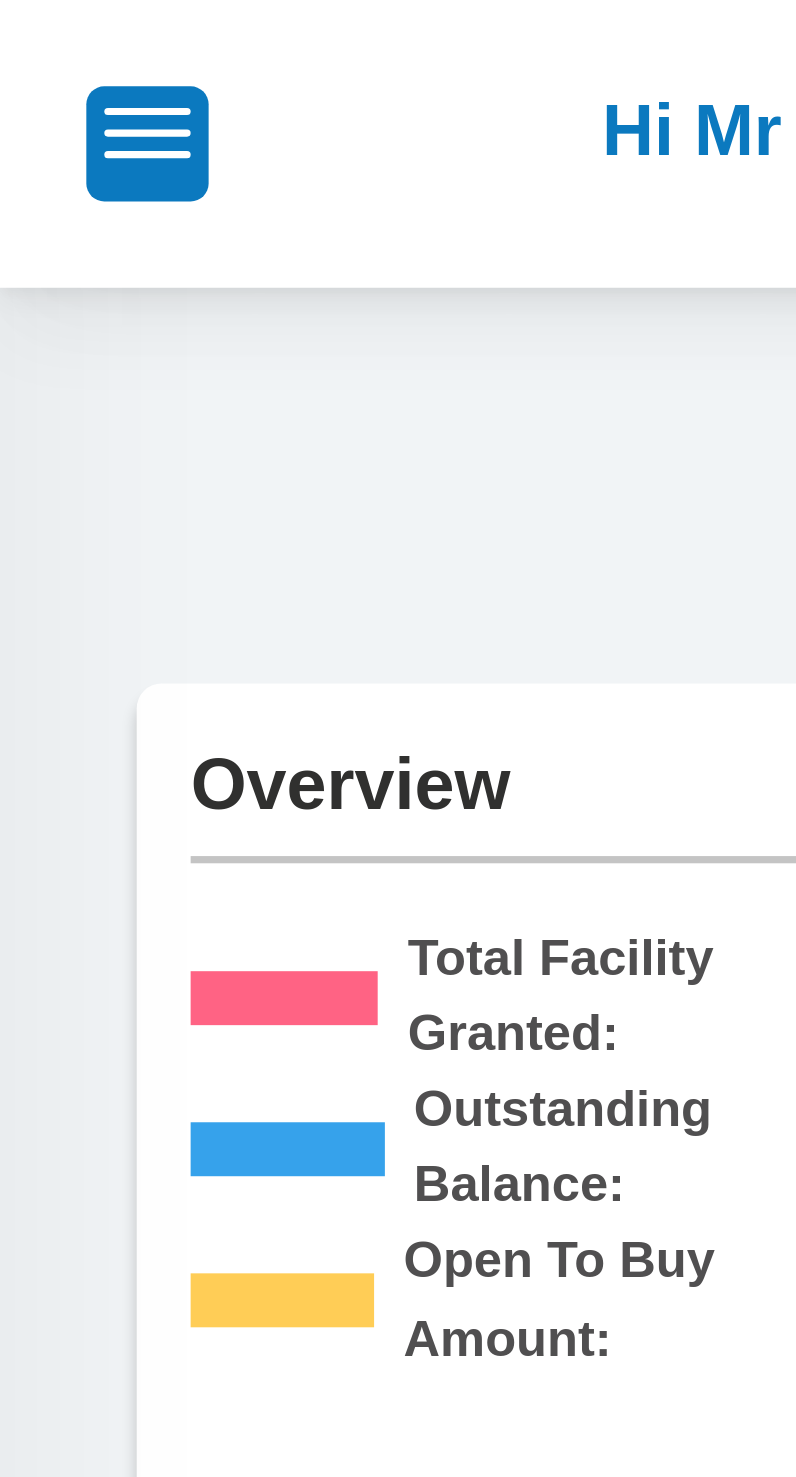 click at bounding box center [41, 37] 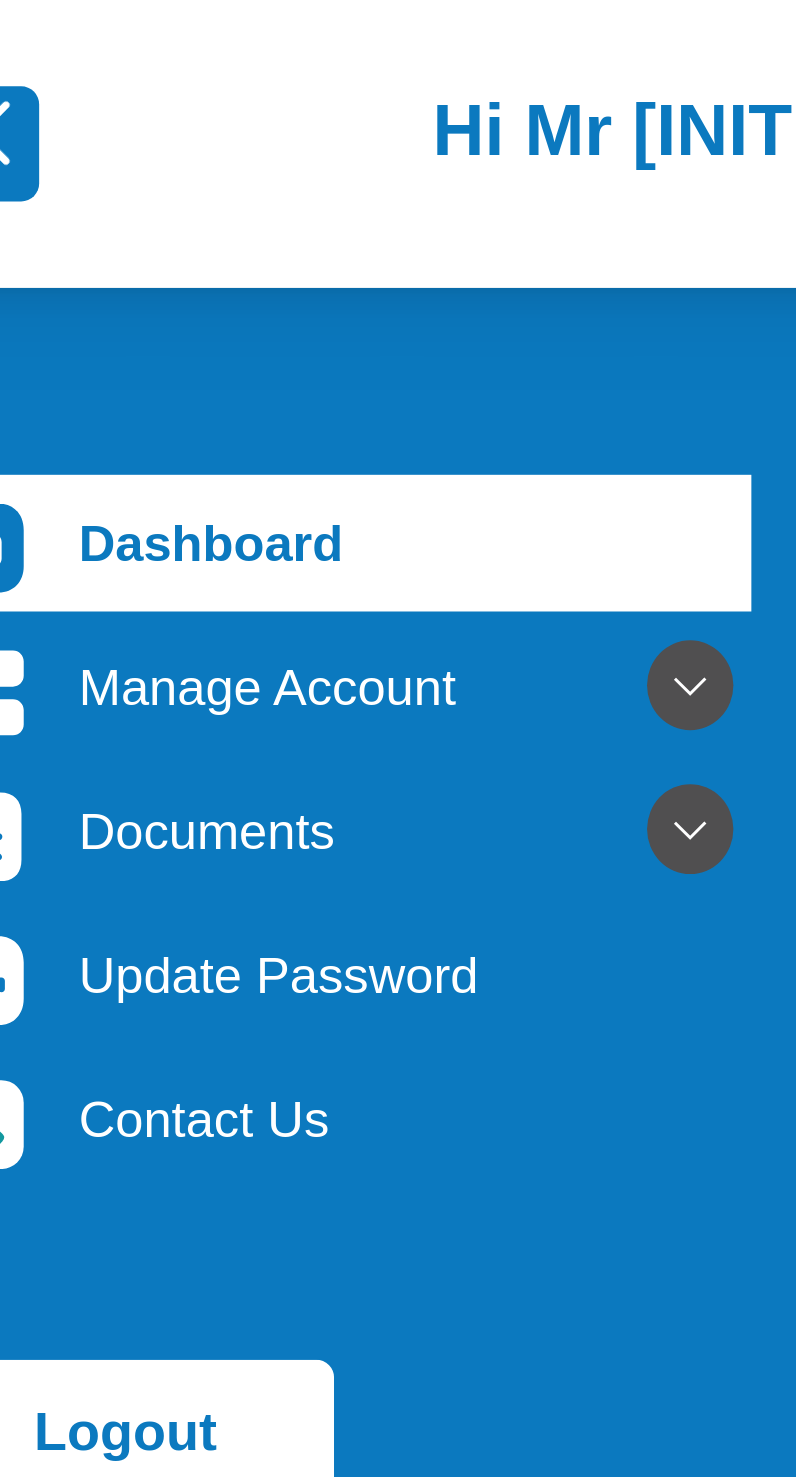 click at bounding box center [239, 191] 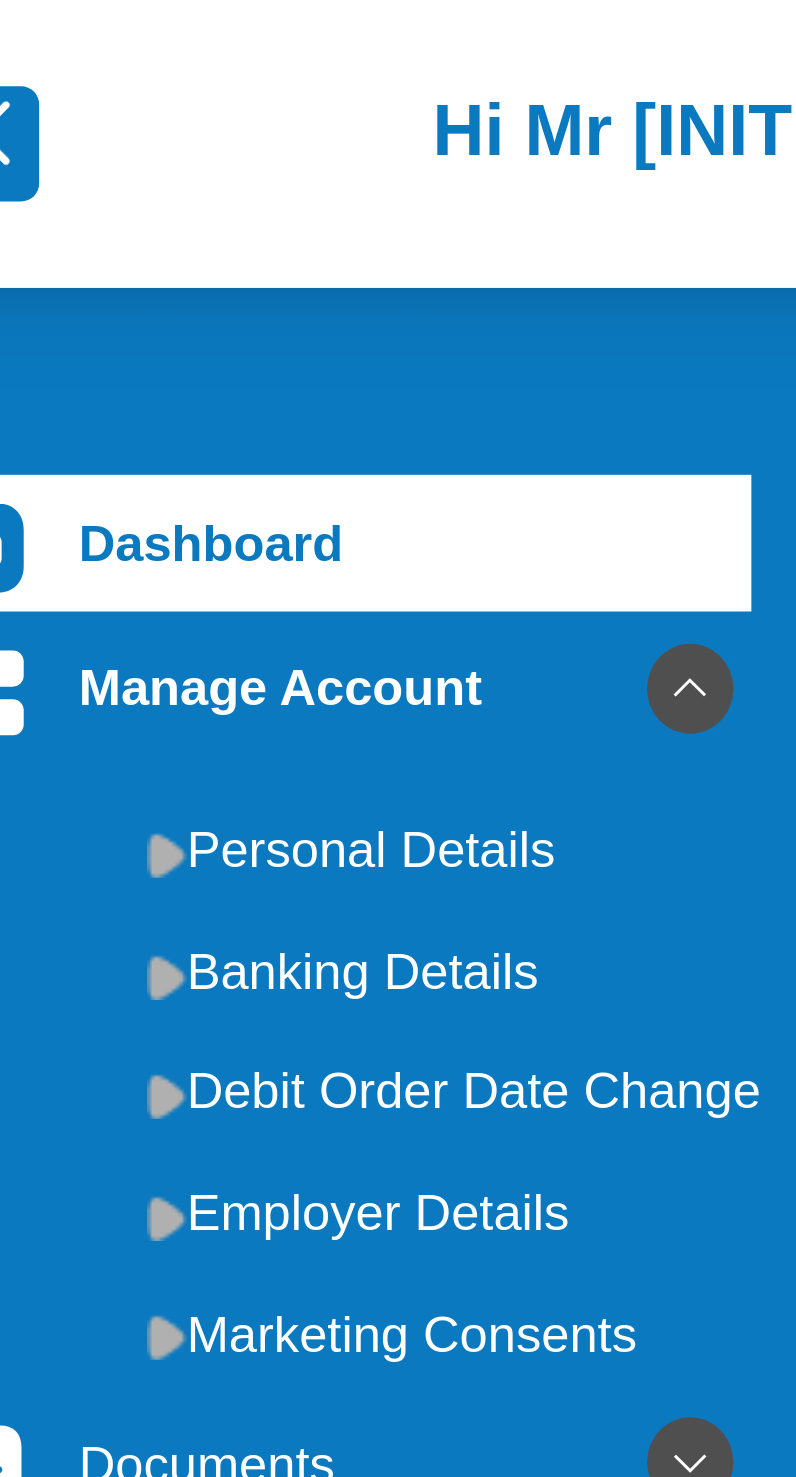 click on "Personal Details" at bounding box center [156, 236] 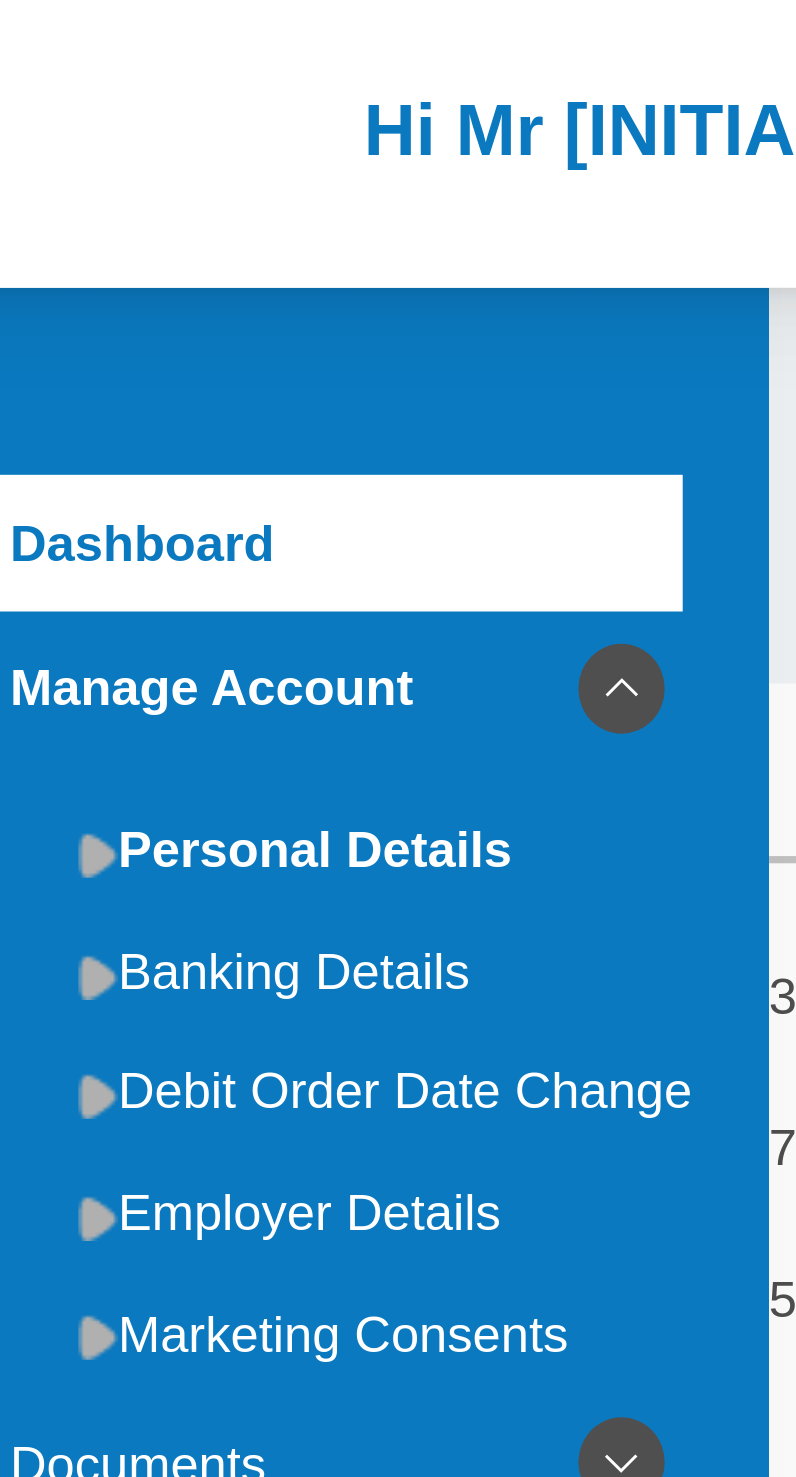click on "Banking Details" at bounding box center [156, 270] 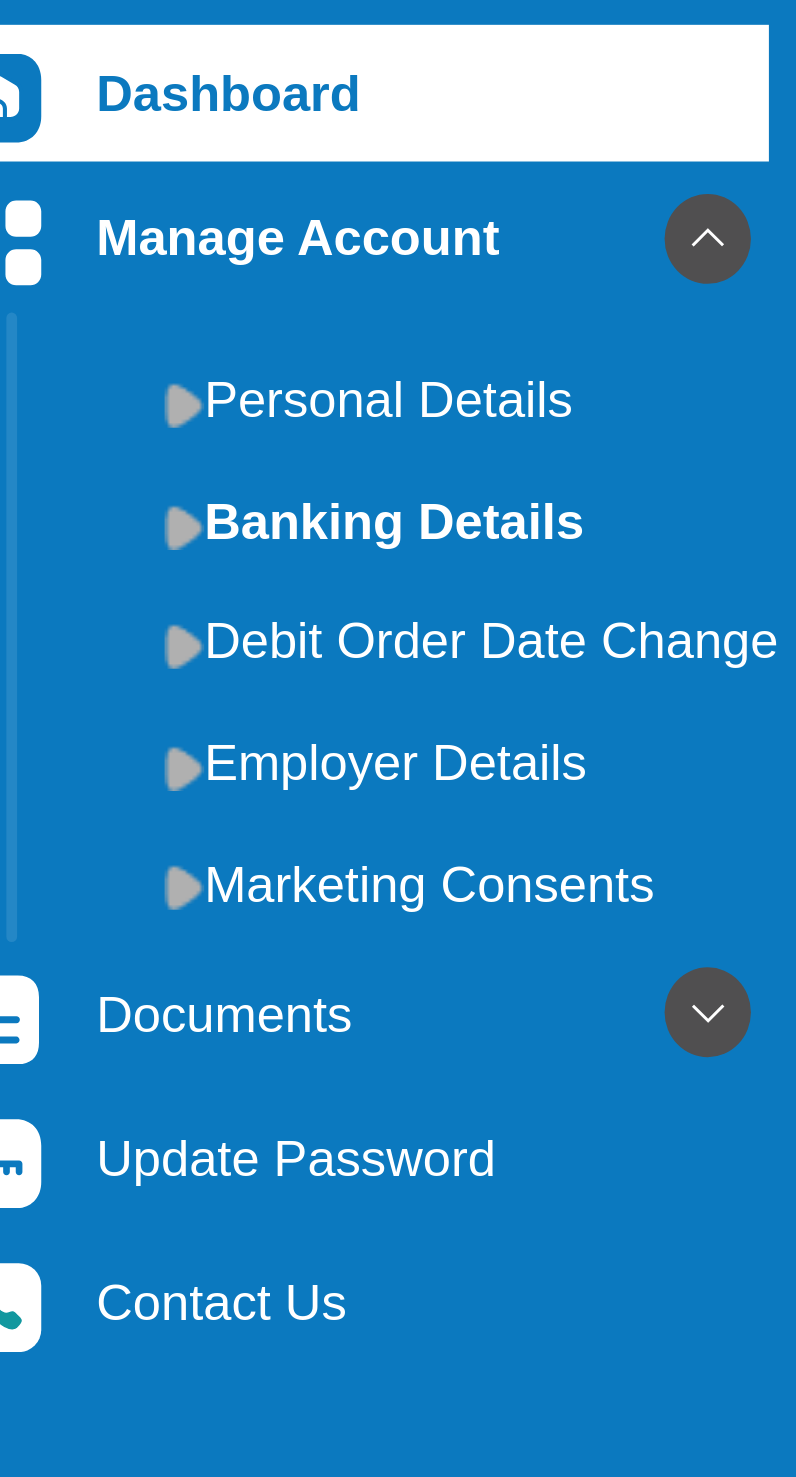 click at bounding box center [239, 407] 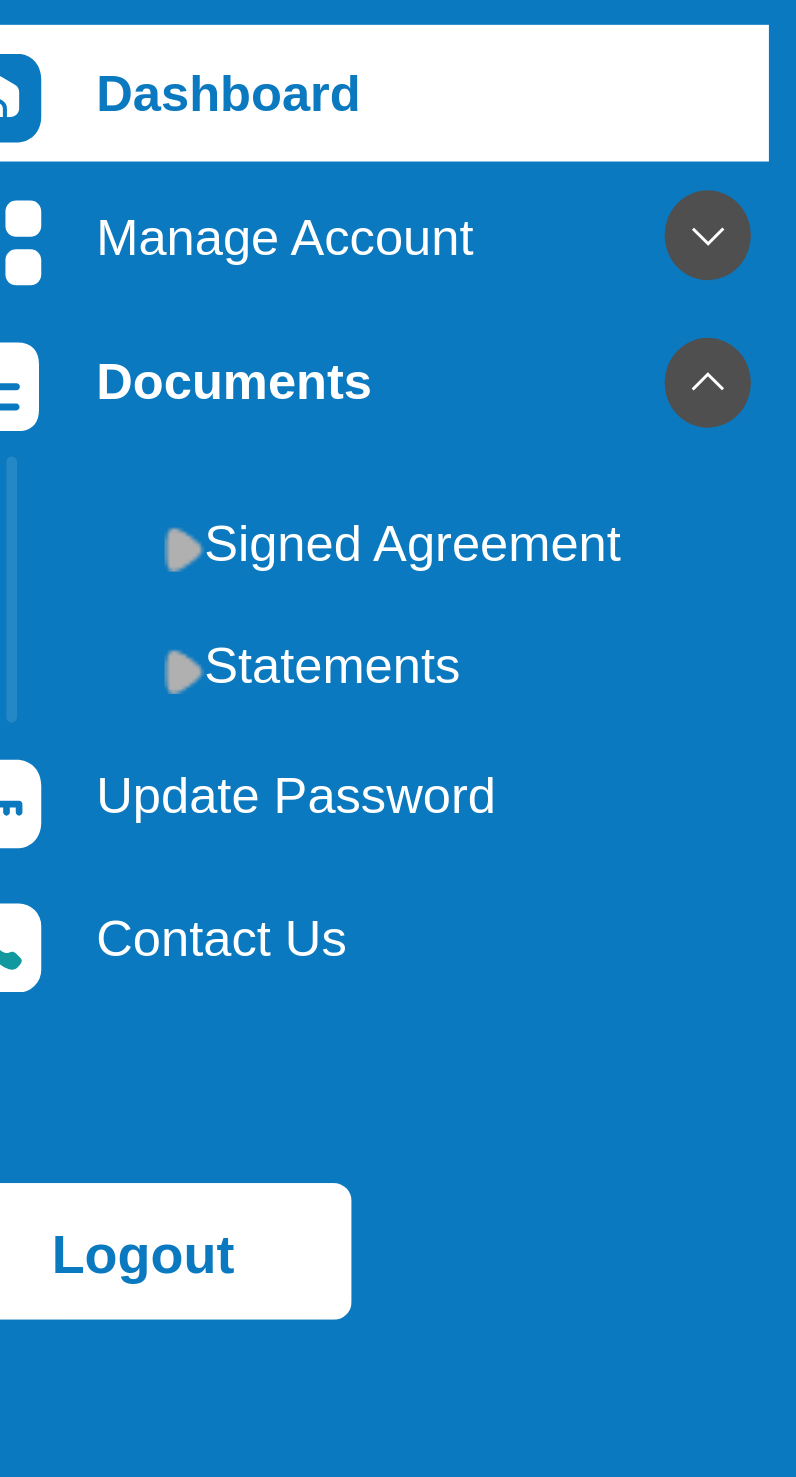 click on "Contact Us" at bounding box center [140, 386] 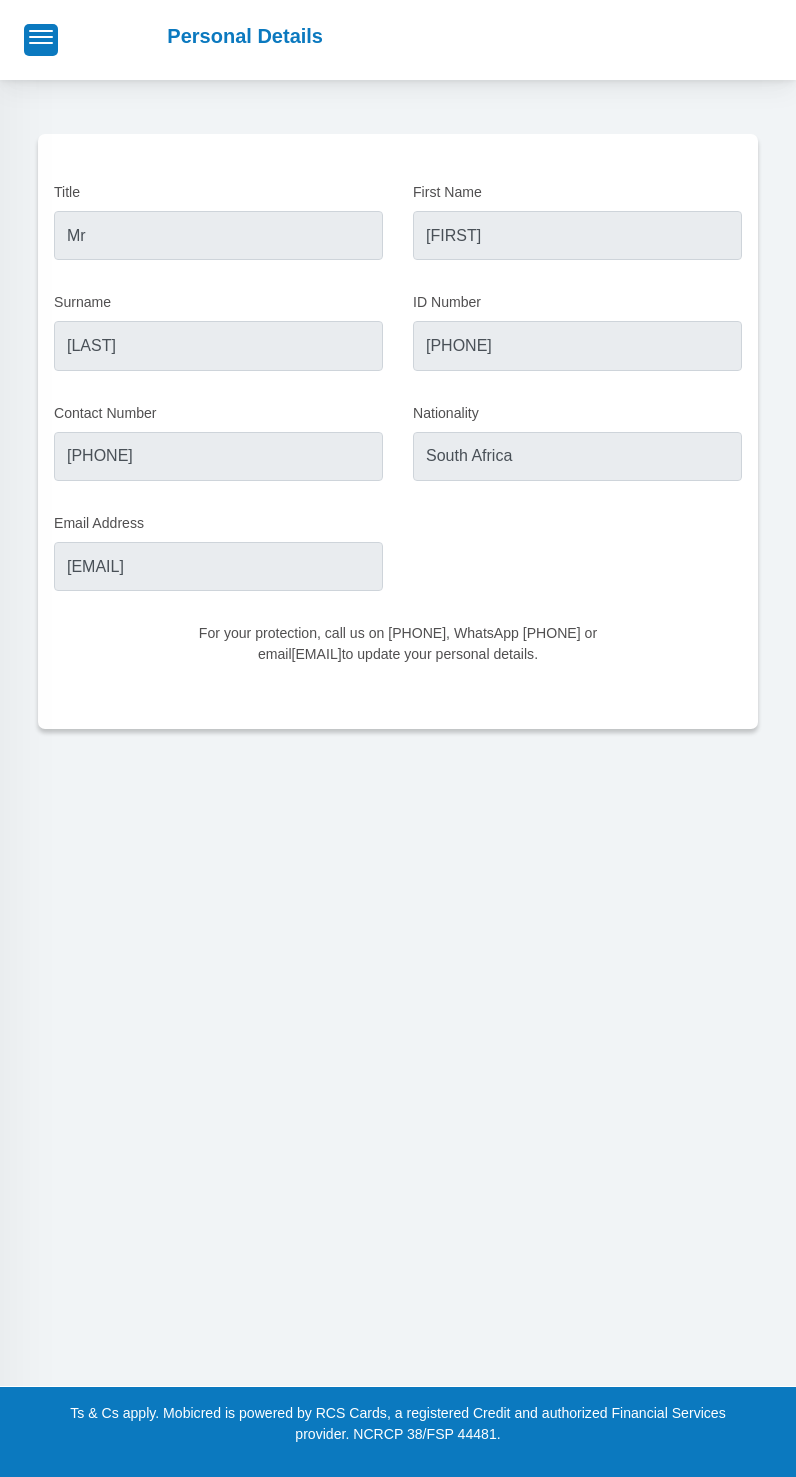 scroll, scrollTop: 0, scrollLeft: 0, axis: both 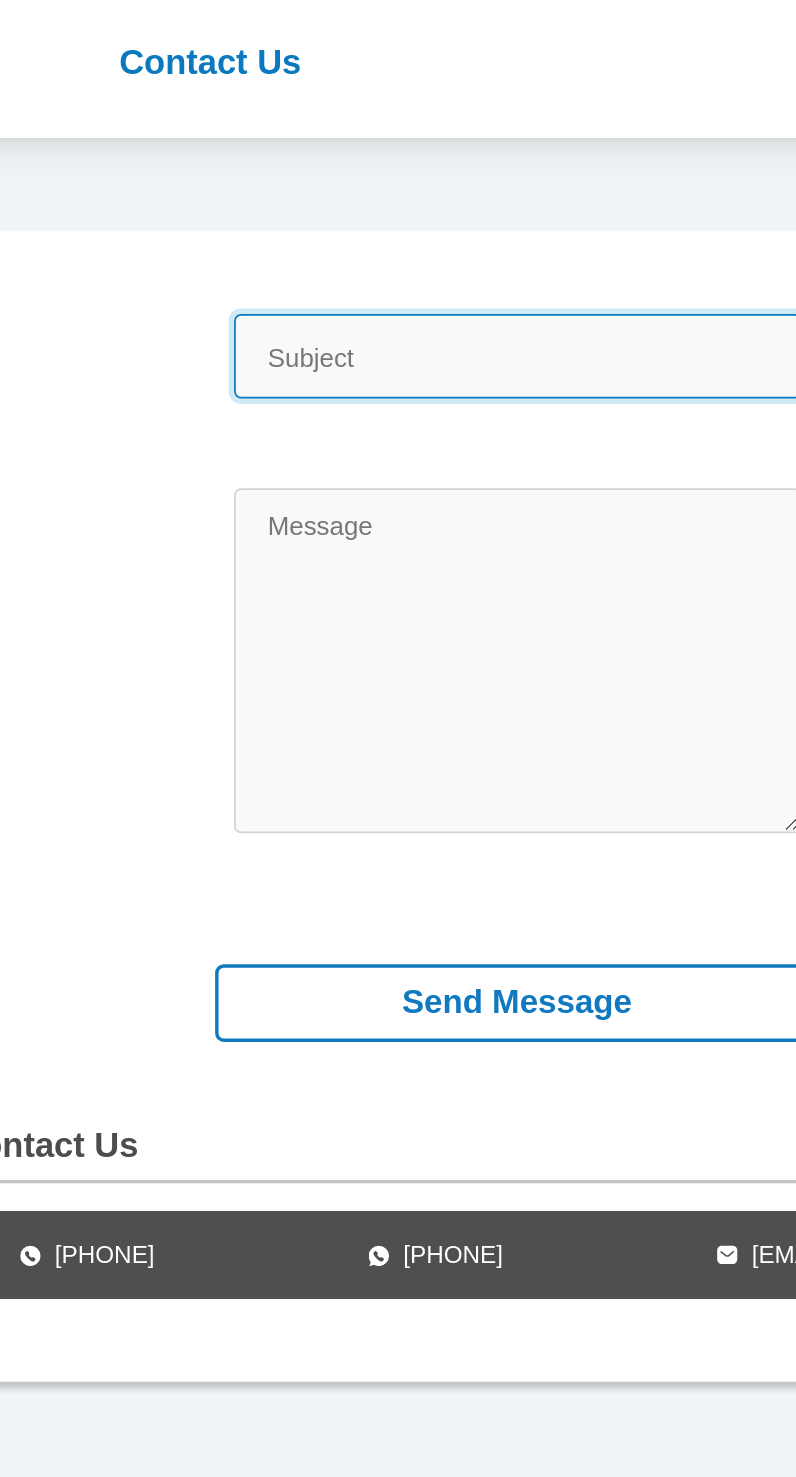 click on "Subject" at bounding box center [398, 206] 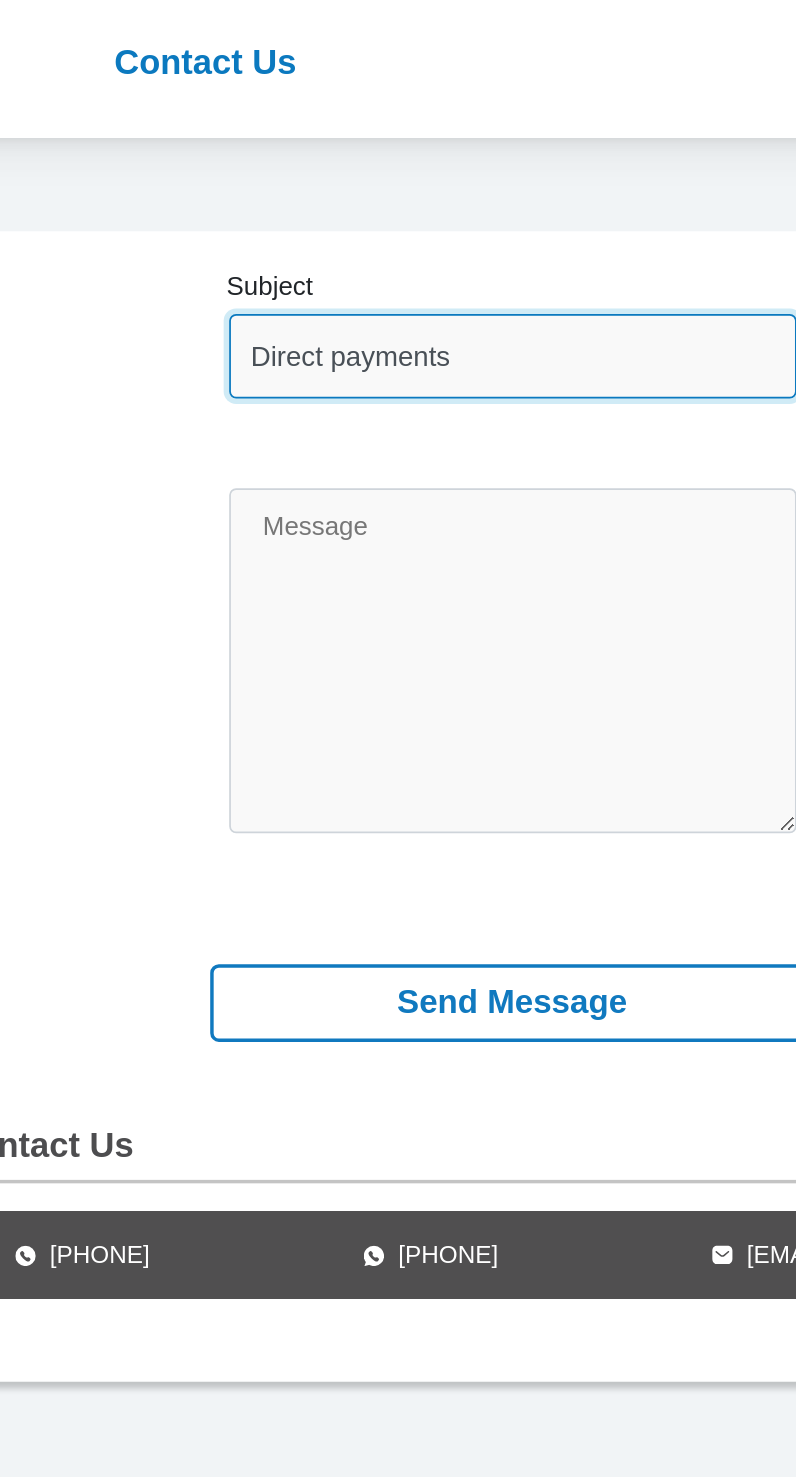 type on "Direct payments" 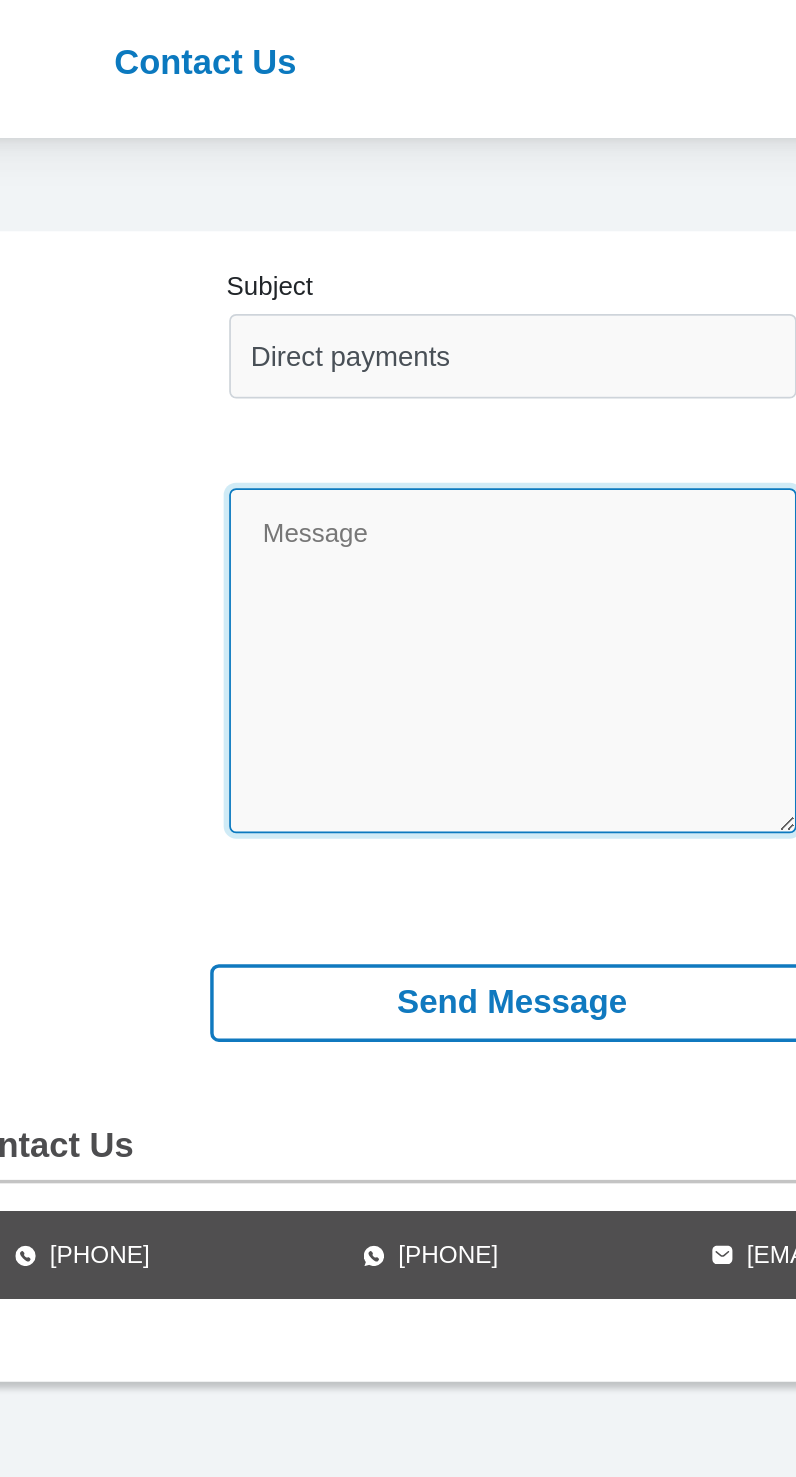 click on "Message" at bounding box center [398, 383] 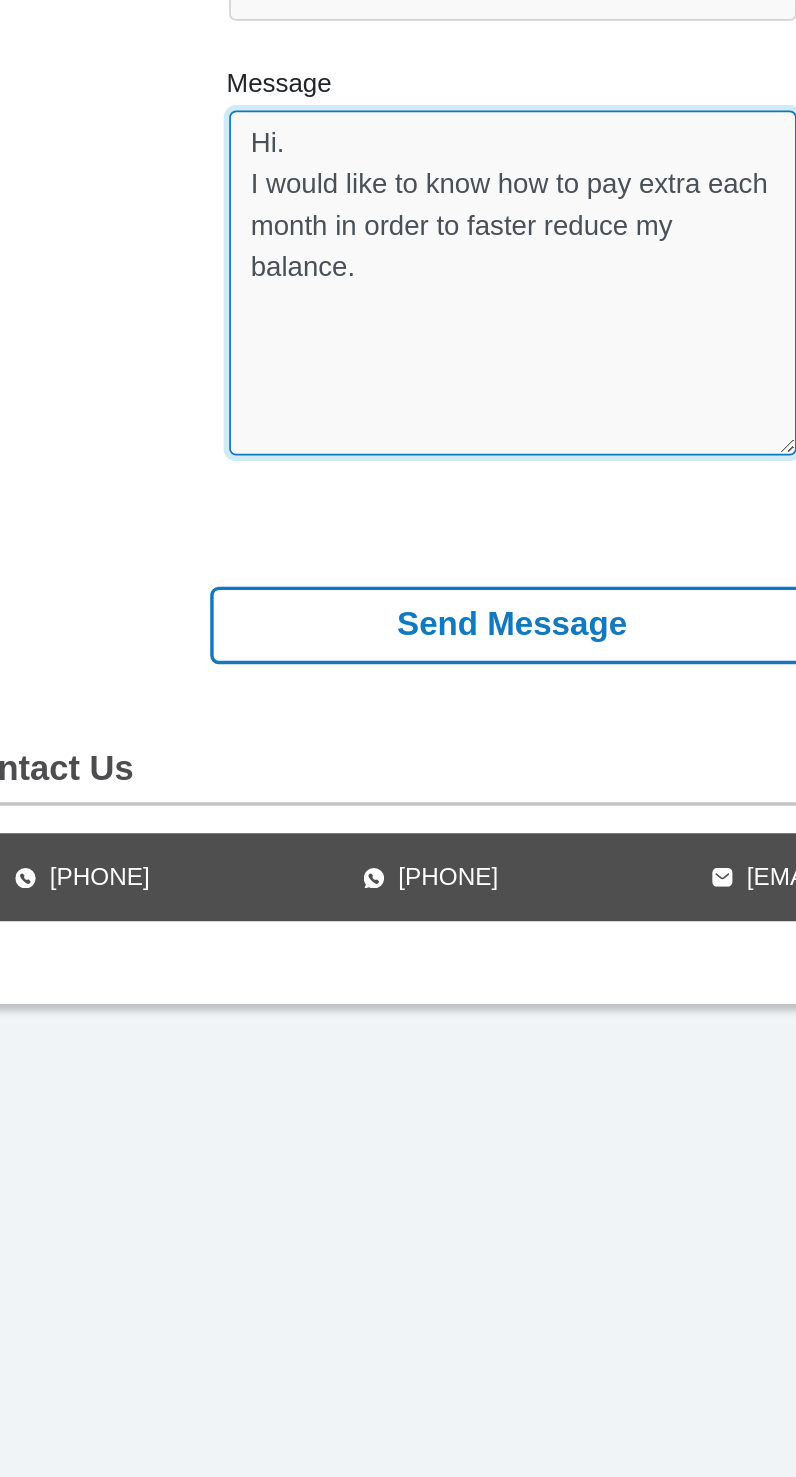 type on "Hi.
I would like to know how to pay extra each month in order to faster reduce my balance." 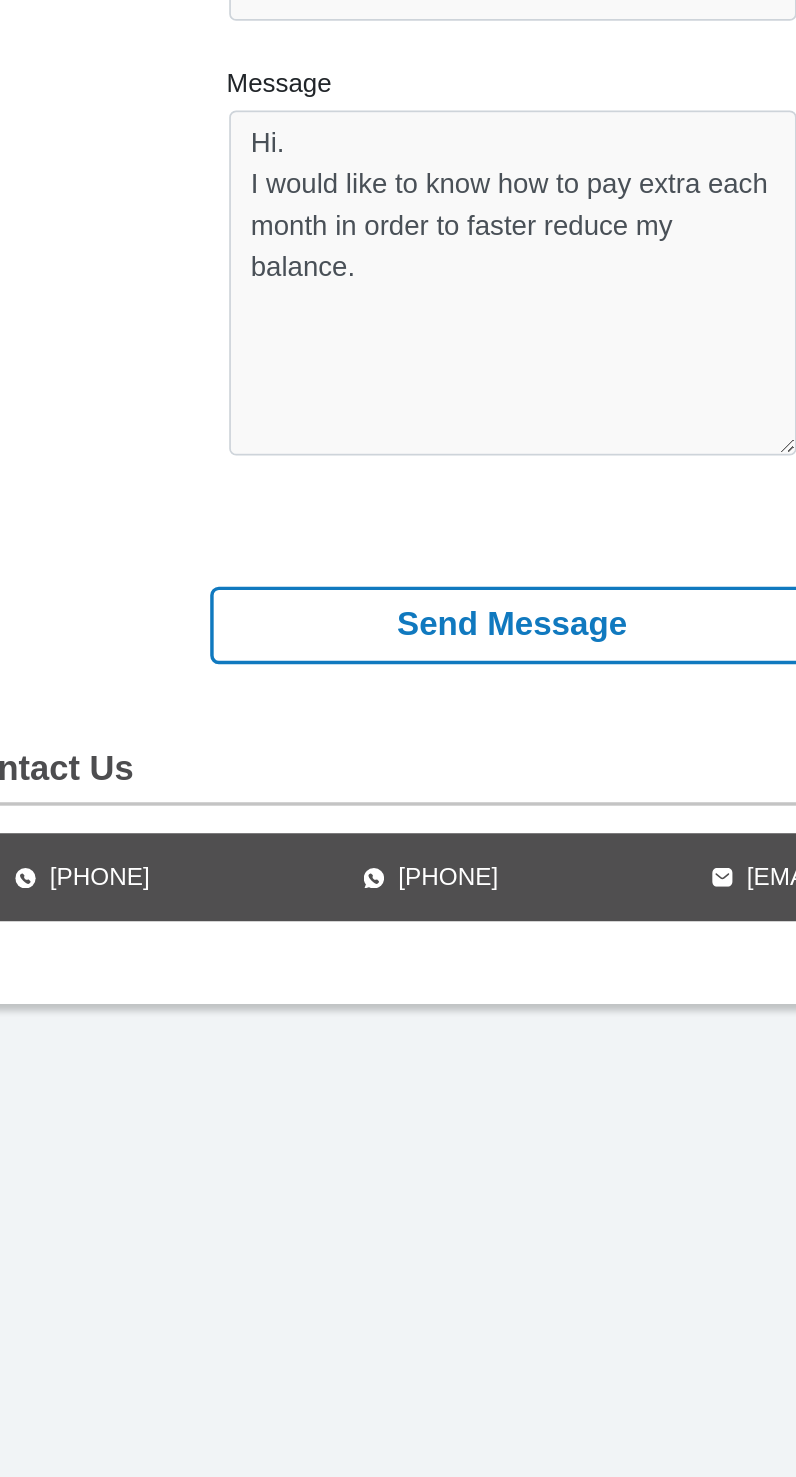 click on "Send Message" at bounding box center (398, 581) 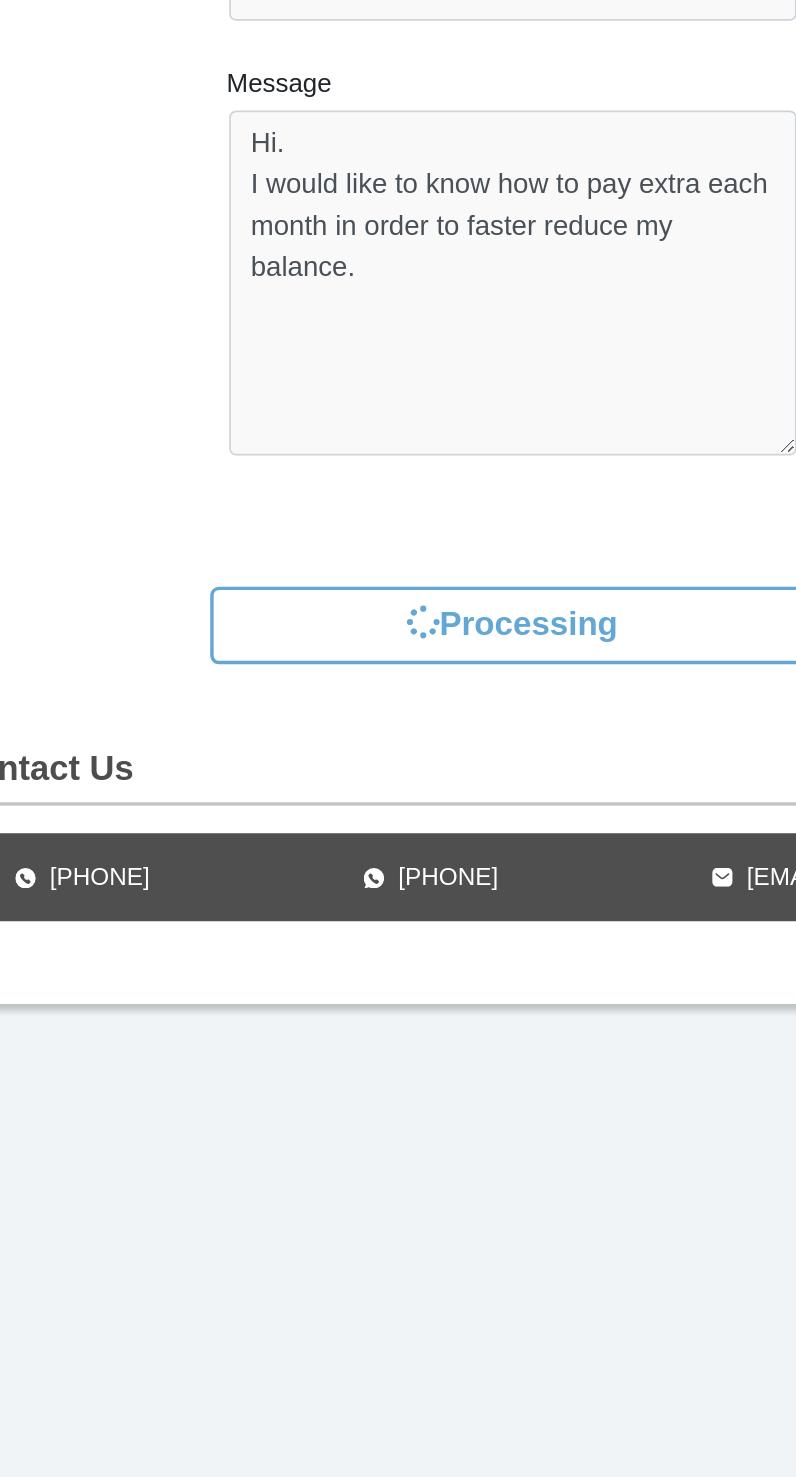 scroll, scrollTop: 0, scrollLeft: 0, axis: both 